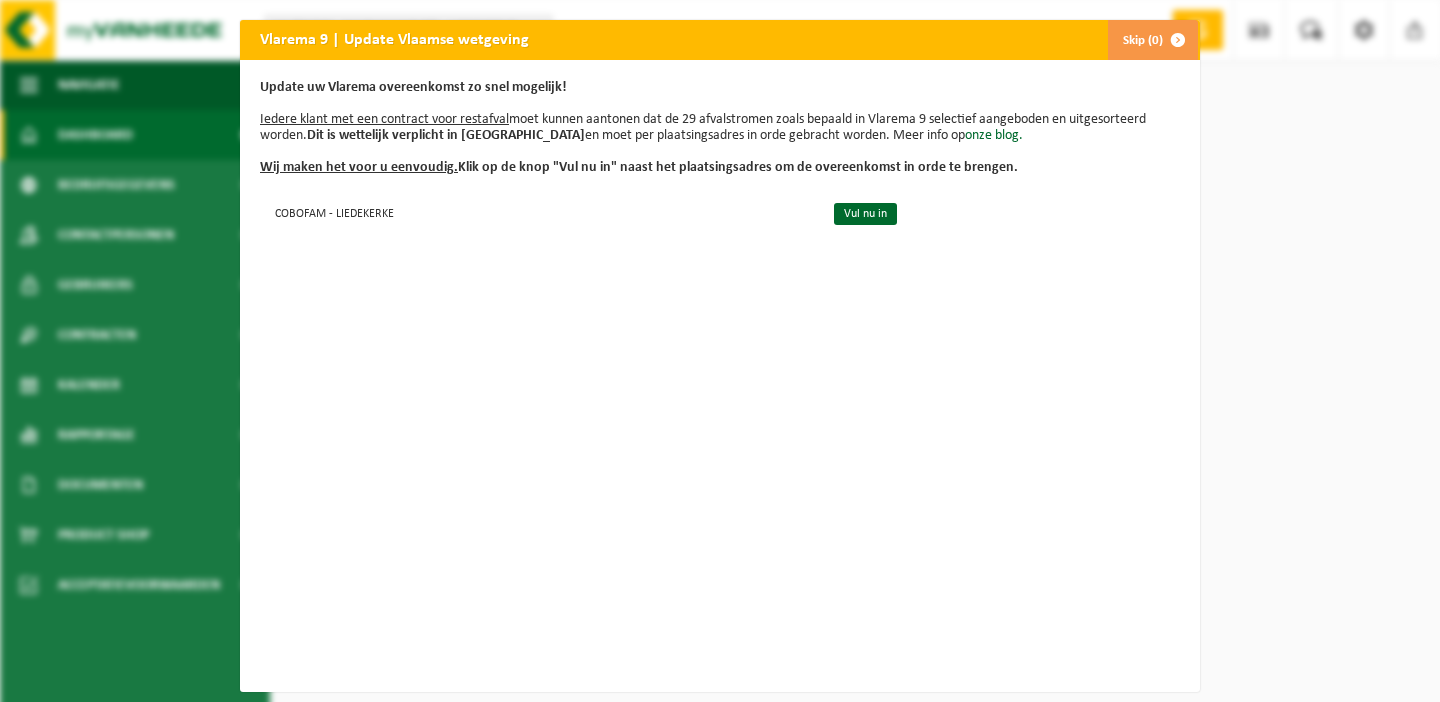 scroll, scrollTop: 0, scrollLeft: 0, axis: both 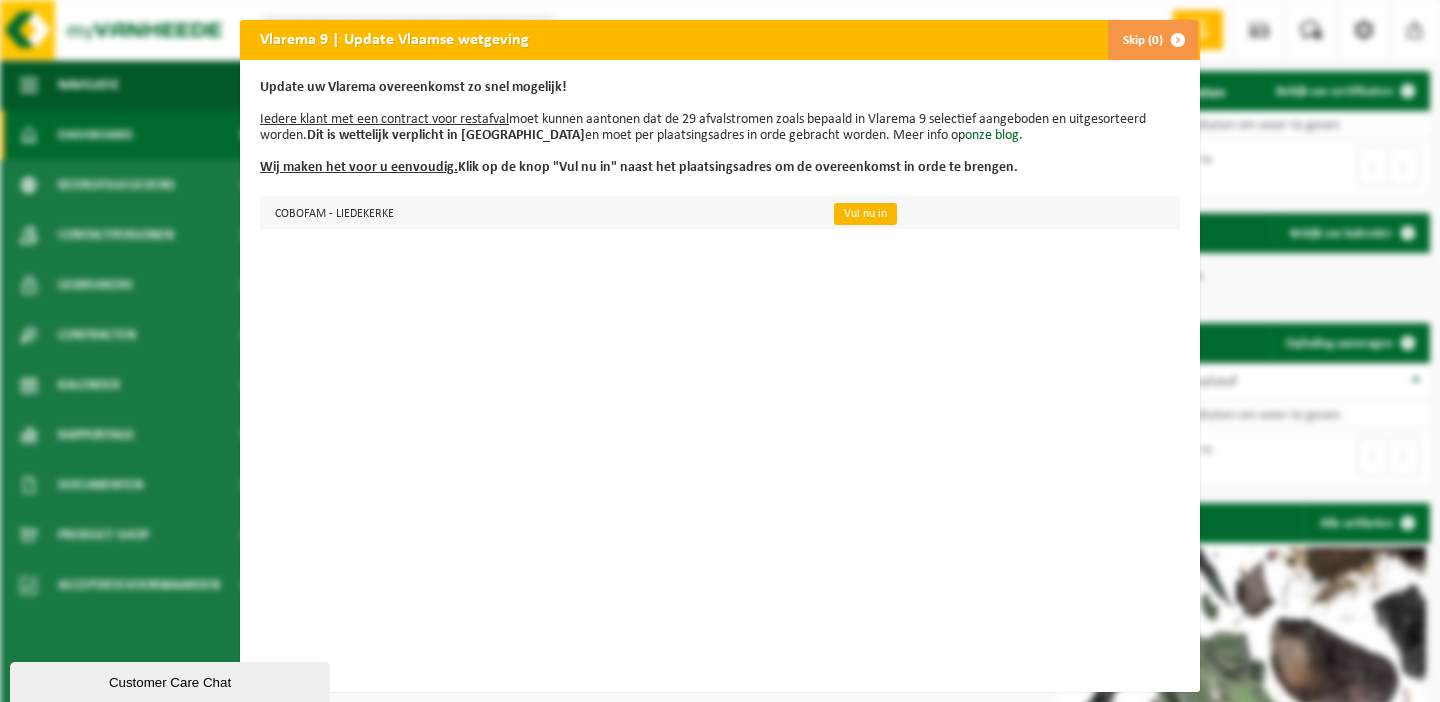 click on "Vul nu in" at bounding box center (998, 212) 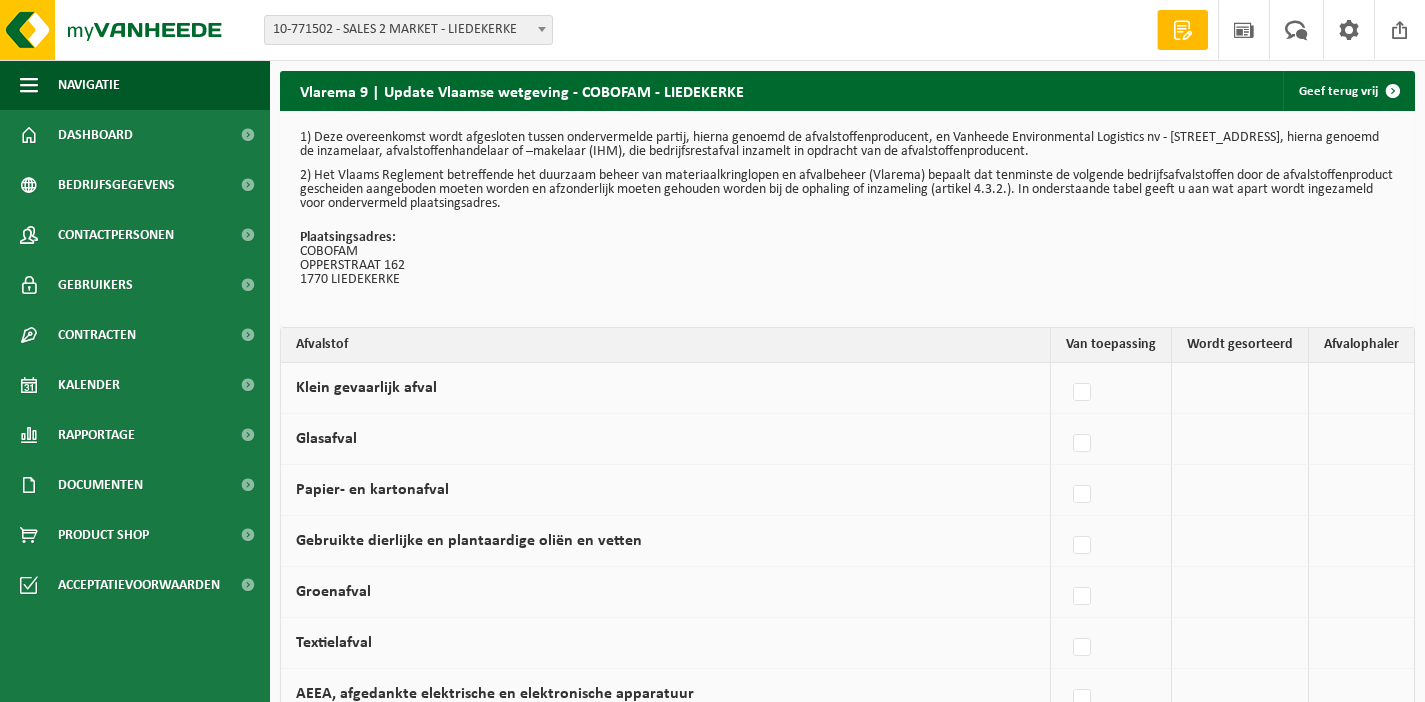scroll, scrollTop: 0, scrollLeft: 0, axis: both 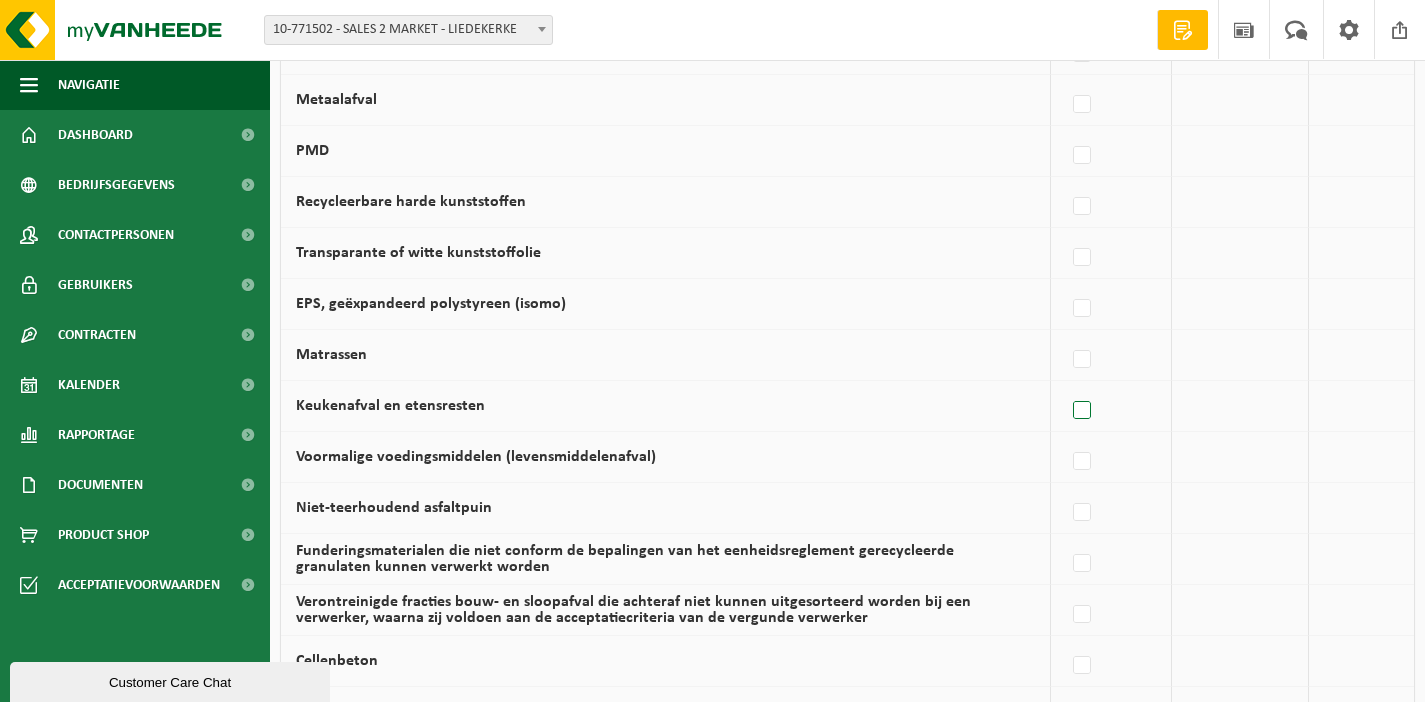 click at bounding box center [1083, 411] 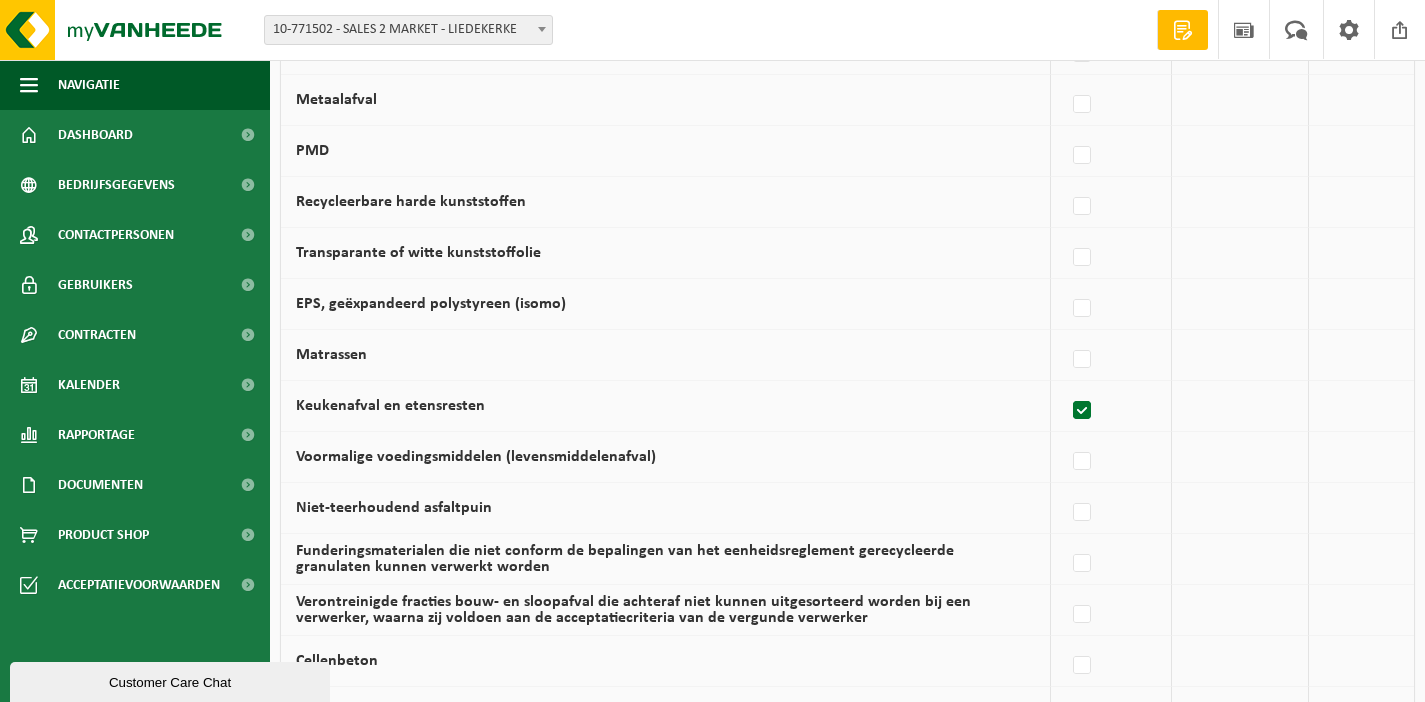 checkbox on "true" 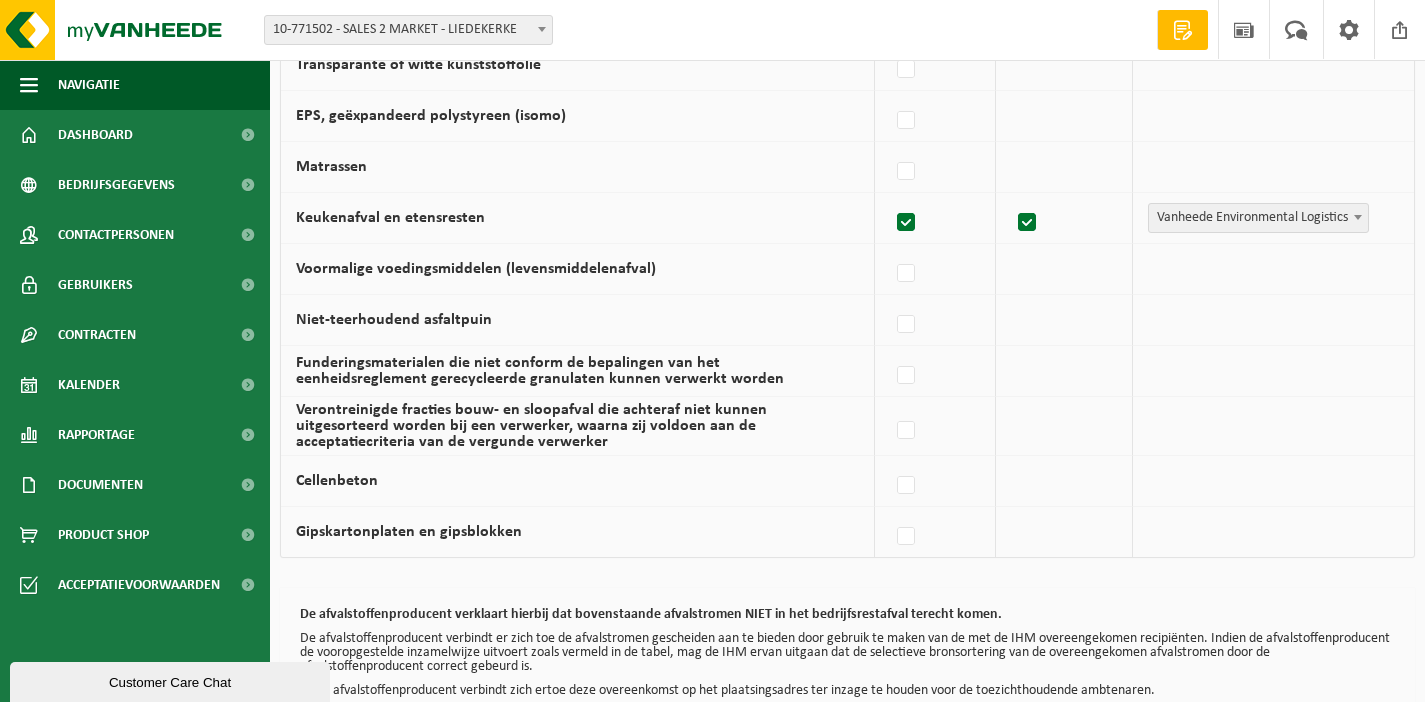 scroll, scrollTop: 1291, scrollLeft: 0, axis: vertical 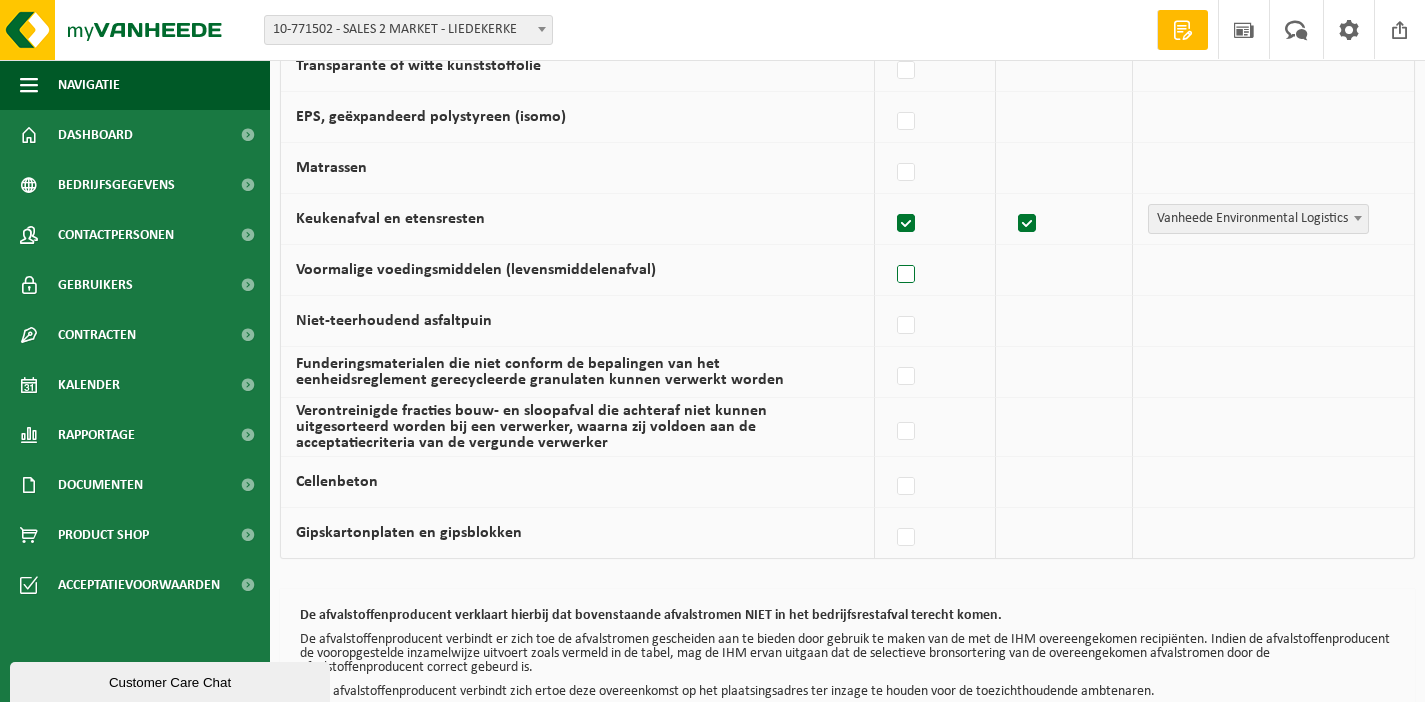 click at bounding box center [907, 275] 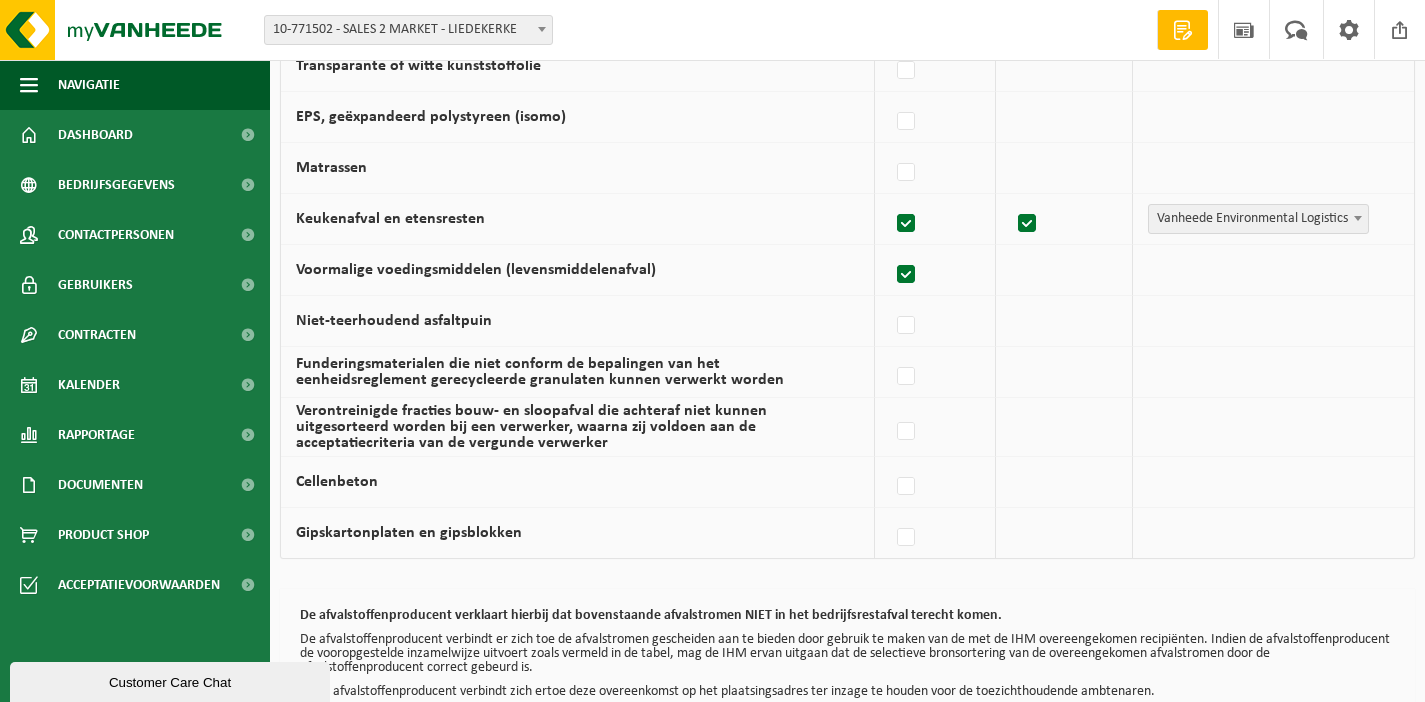checkbox on "true" 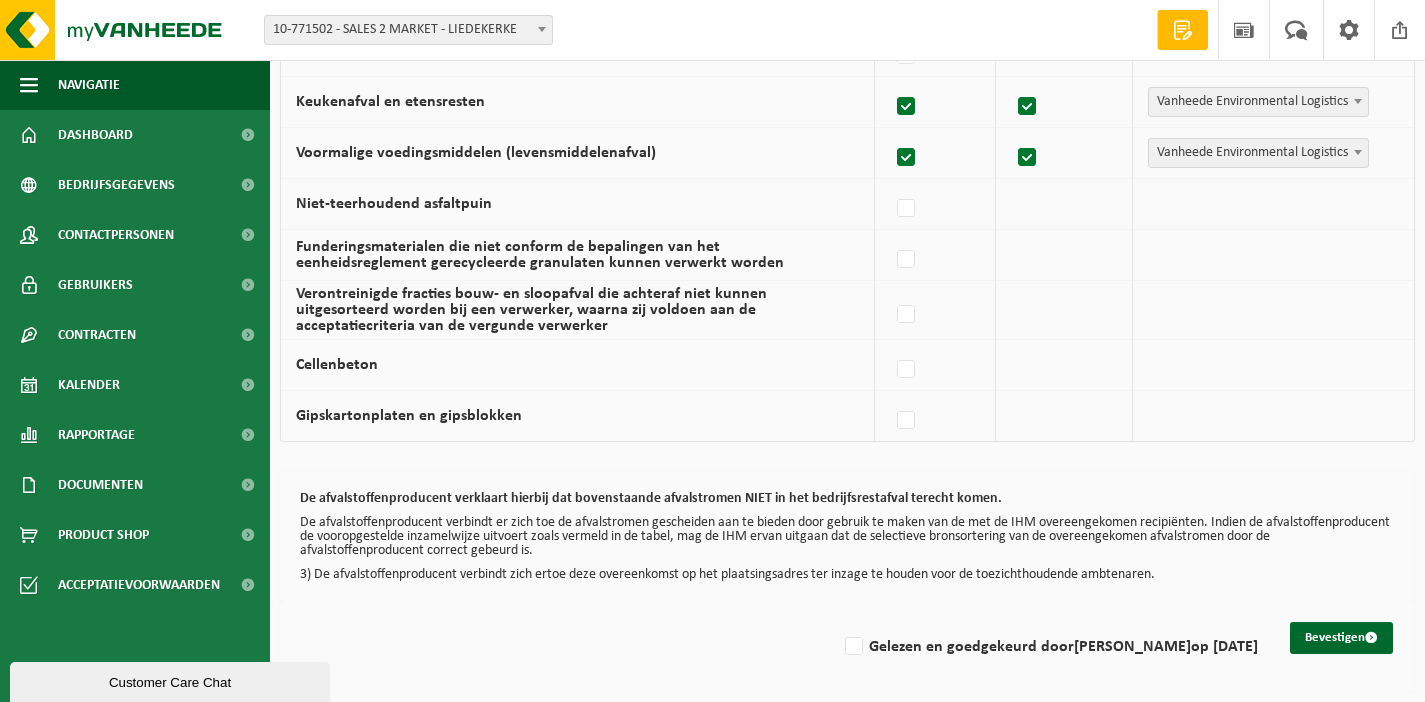 scroll, scrollTop: 1418, scrollLeft: 0, axis: vertical 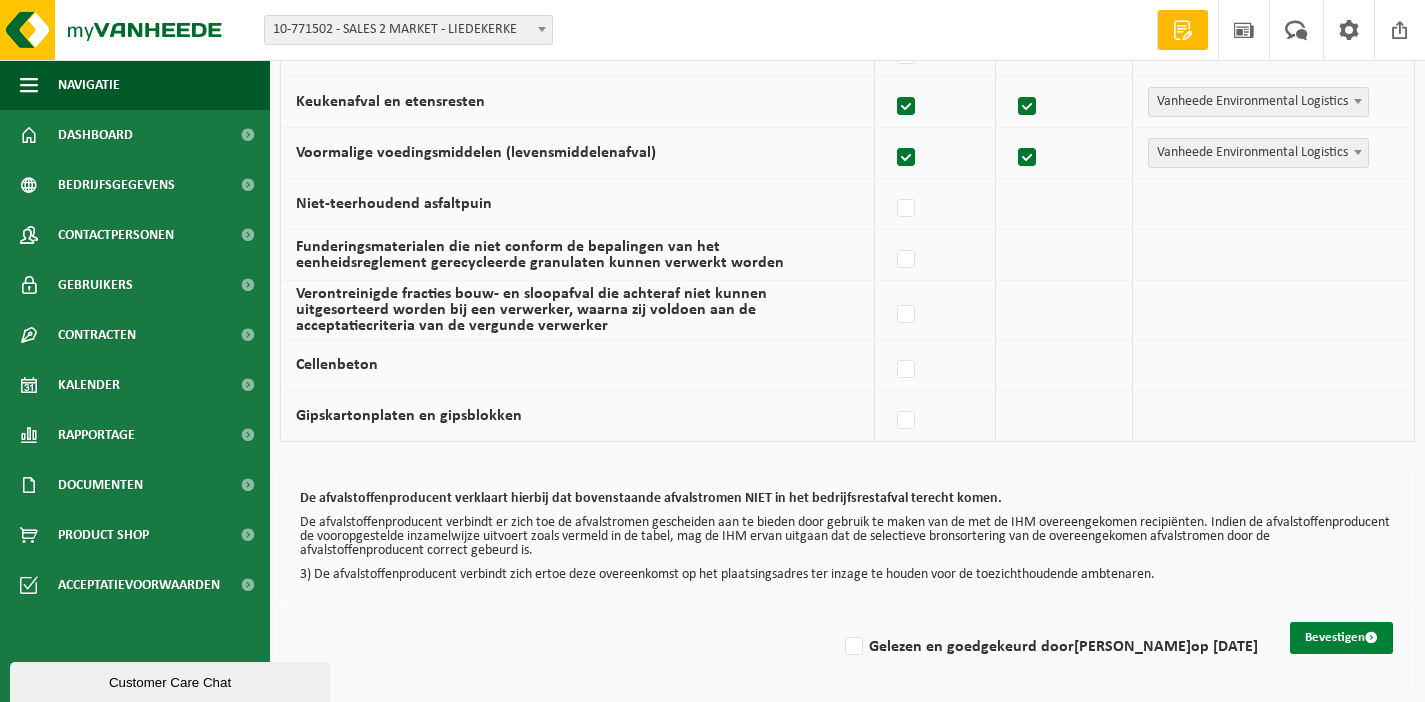 click on "Bevestigen" at bounding box center [1341, 638] 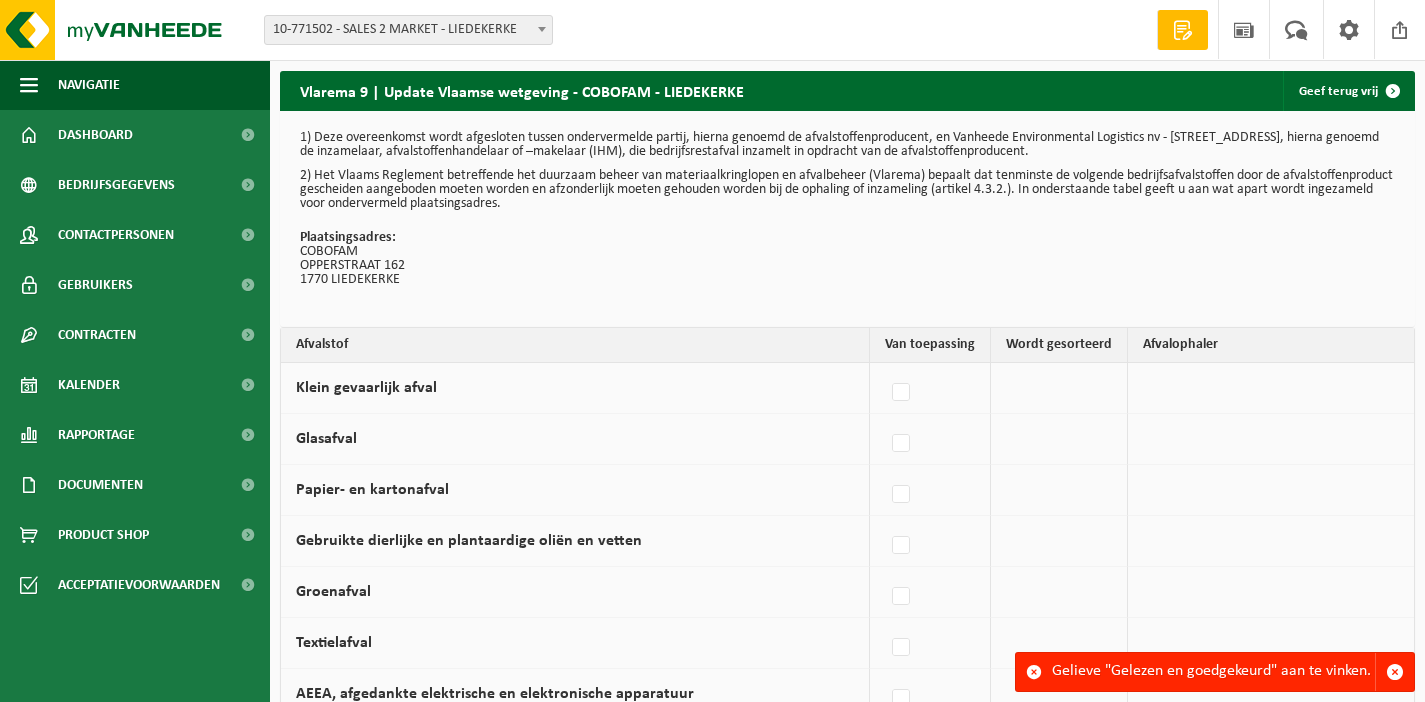 scroll, scrollTop: 0, scrollLeft: 0, axis: both 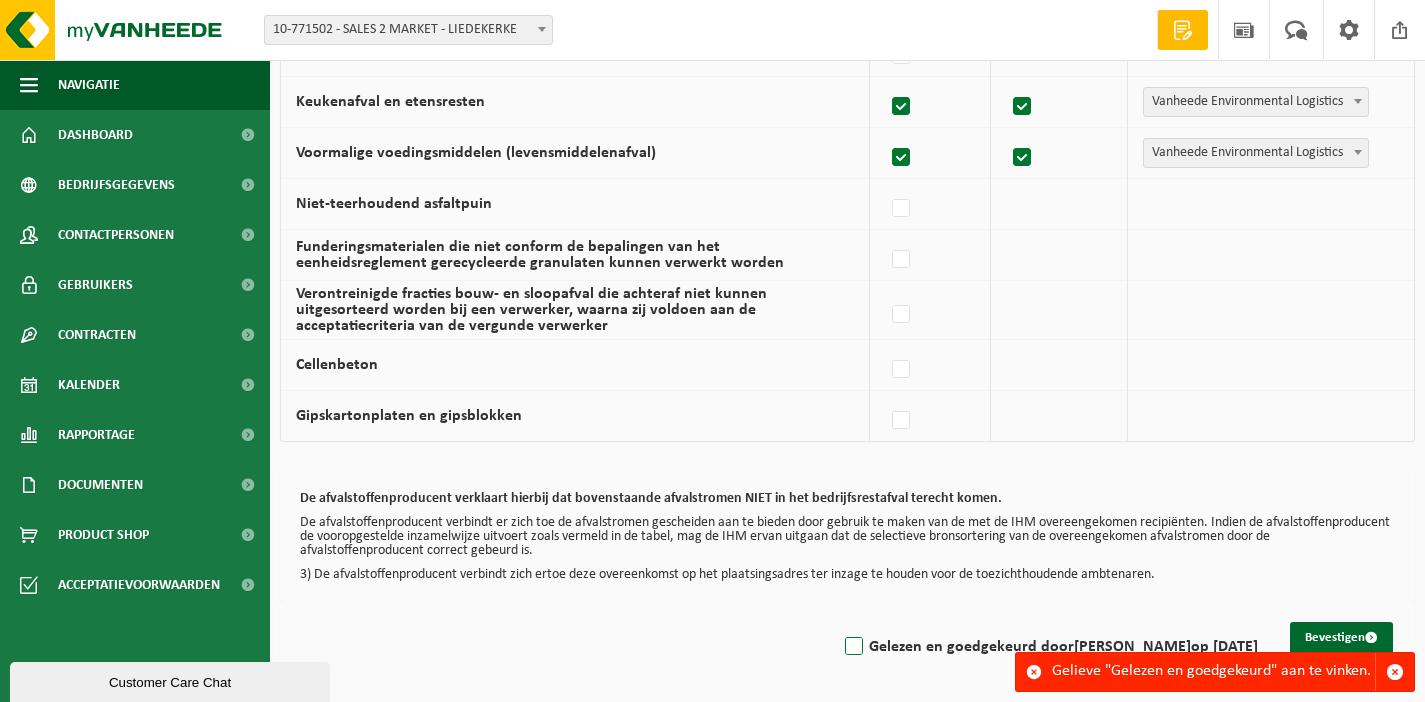 click on "Gelezen en goedgekeurd door  BRANDON COOLEN  op 15/07/25" at bounding box center [1049, 647] 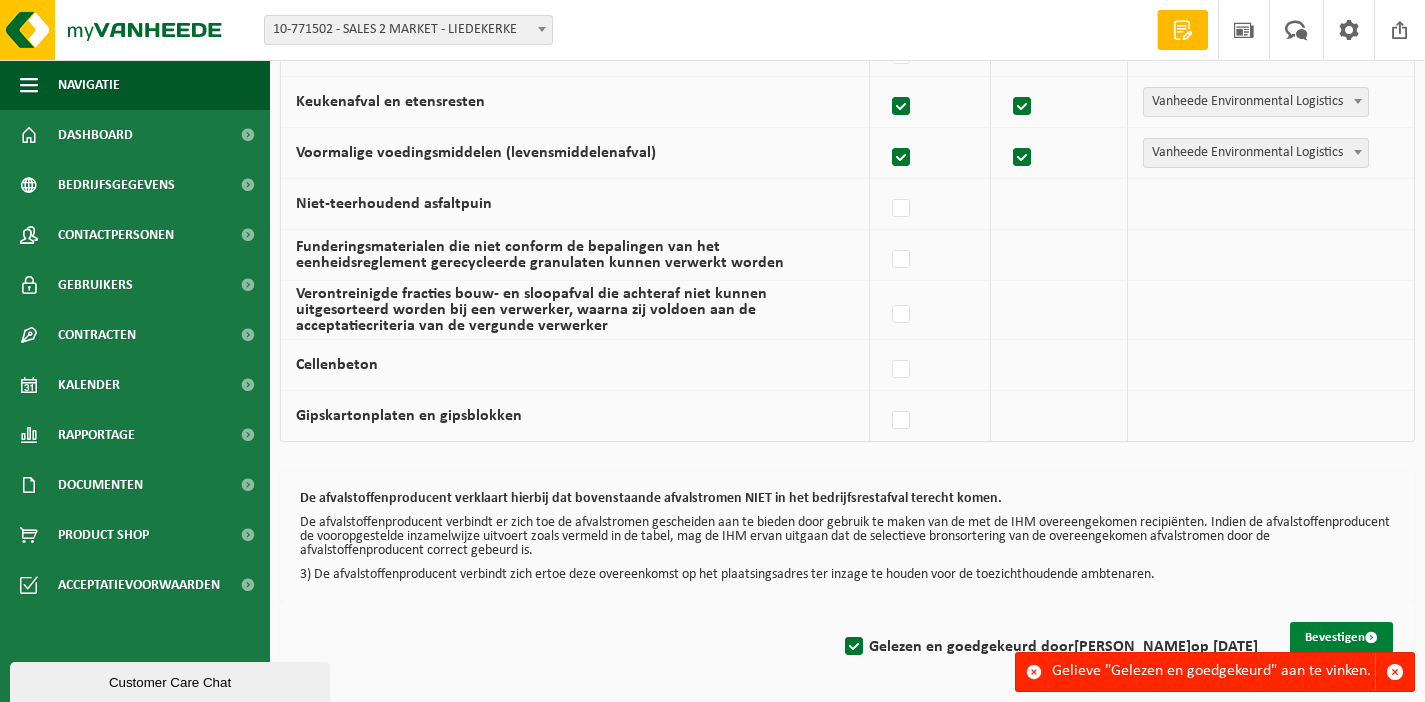 click on "Bevestigen" at bounding box center (1341, 638) 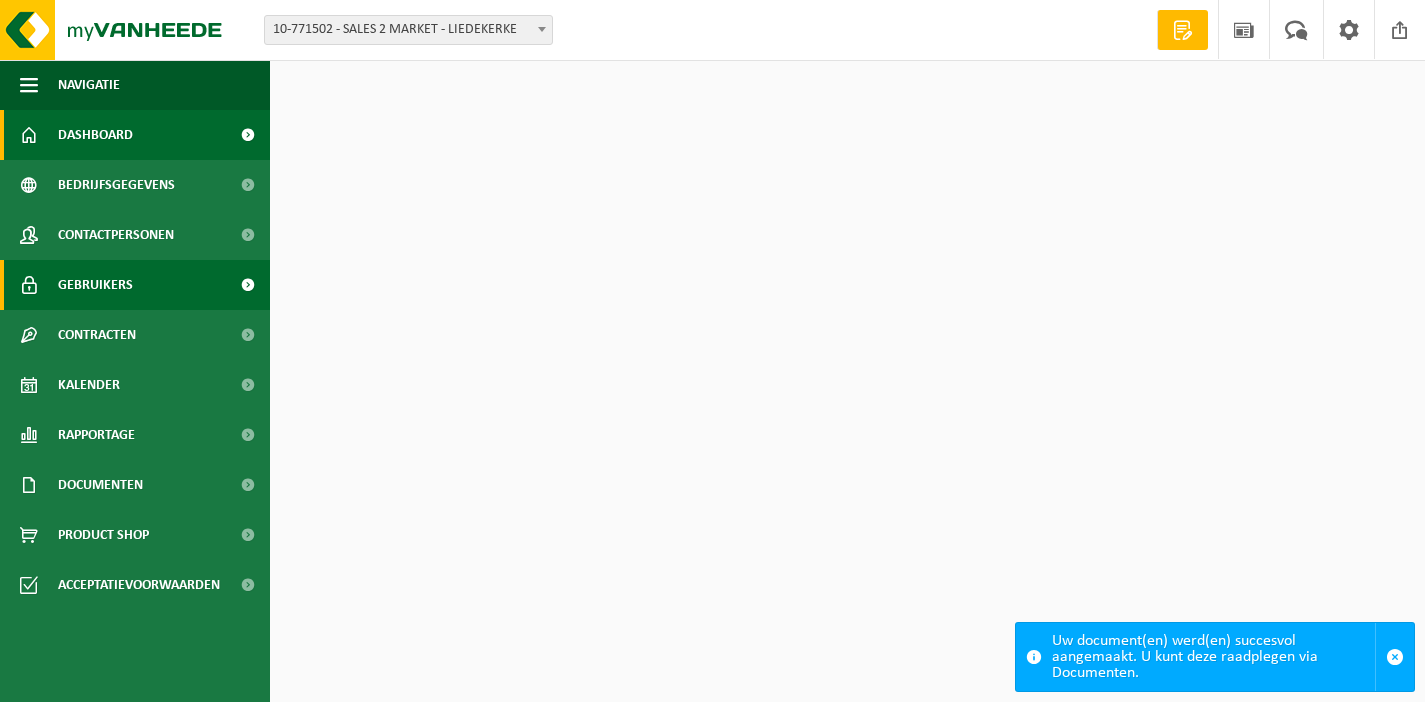 scroll, scrollTop: 0, scrollLeft: 0, axis: both 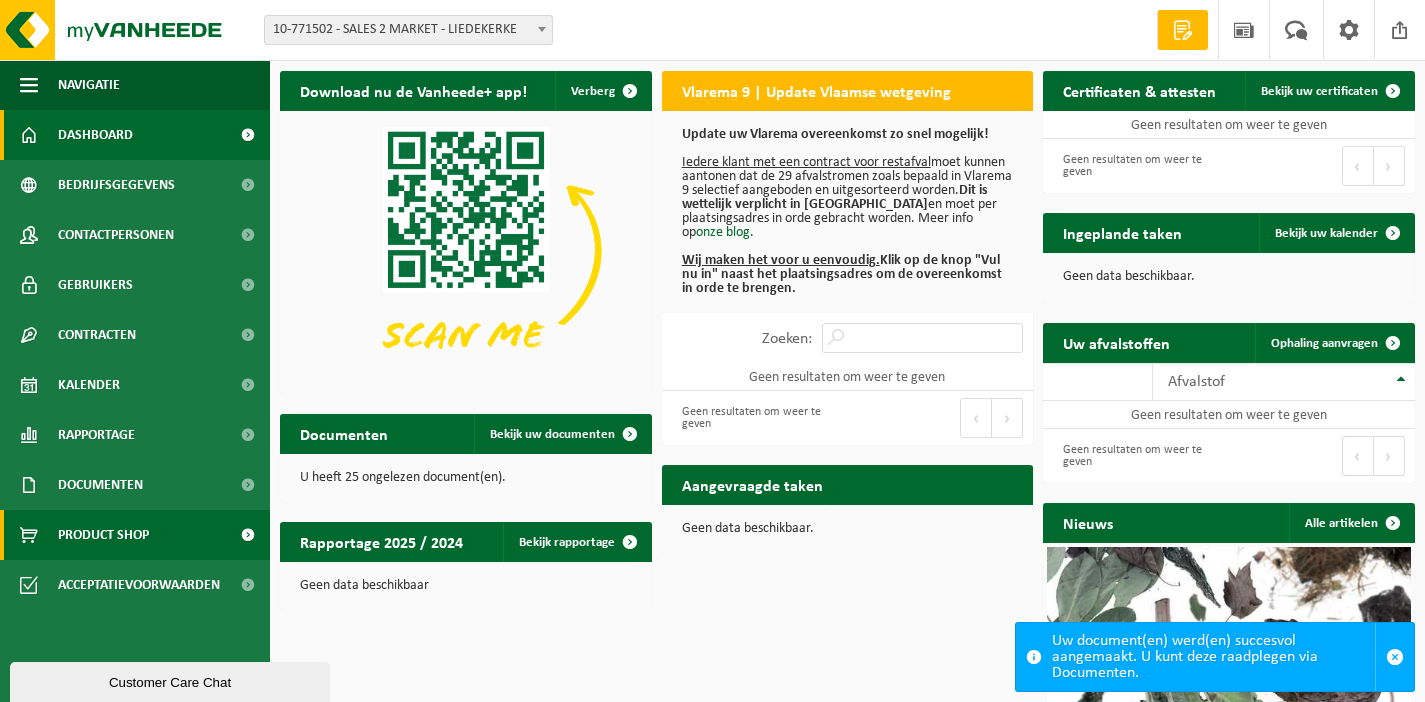 click on "Product Shop" at bounding box center [135, 535] 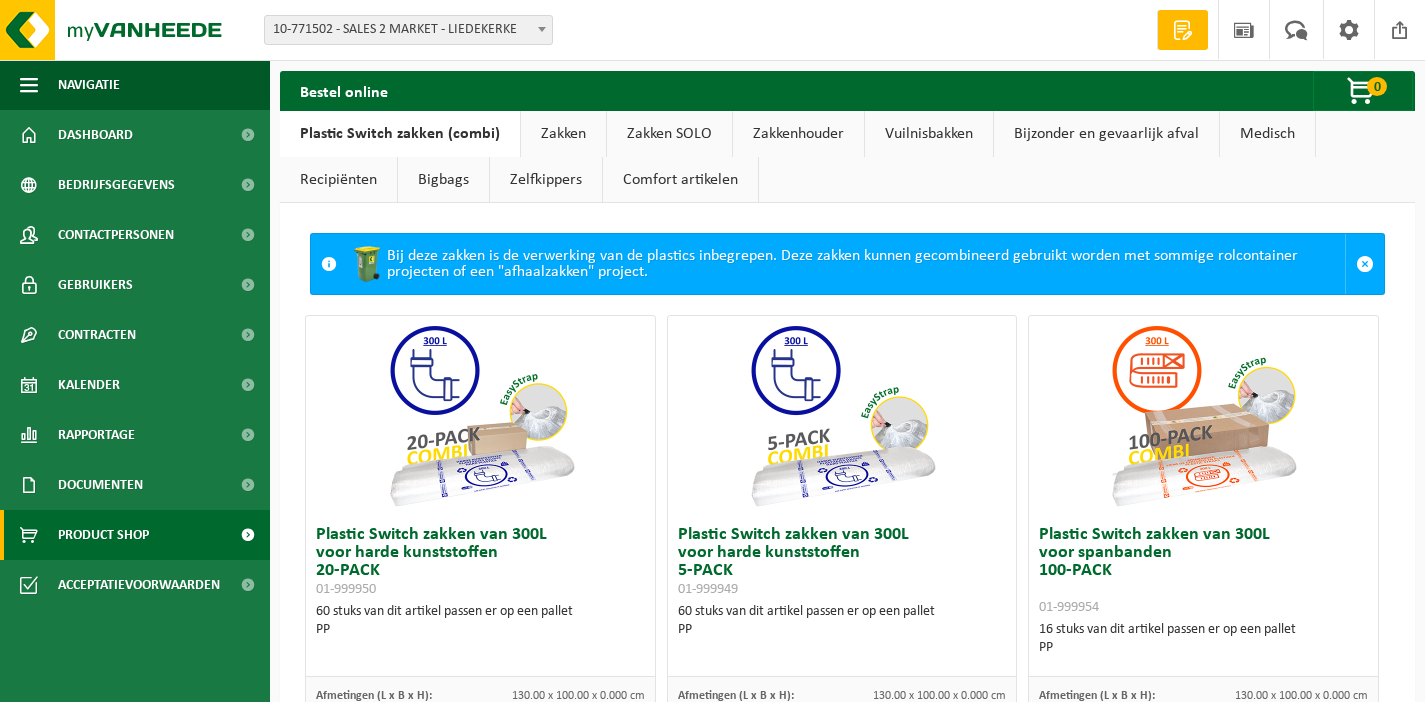 scroll, scrollTop: 0, scrollLeft: 0, axis: both 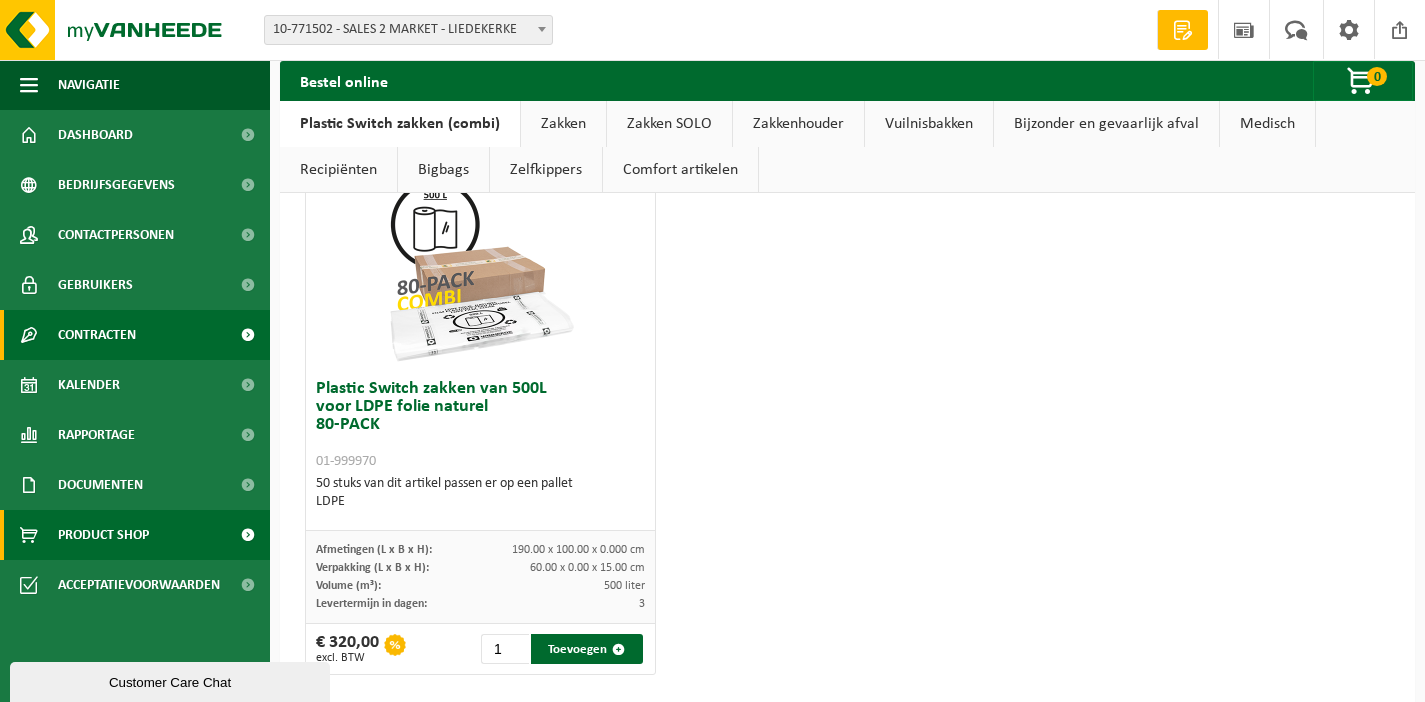 click on "Contracten" at bounding box center (135, 335) 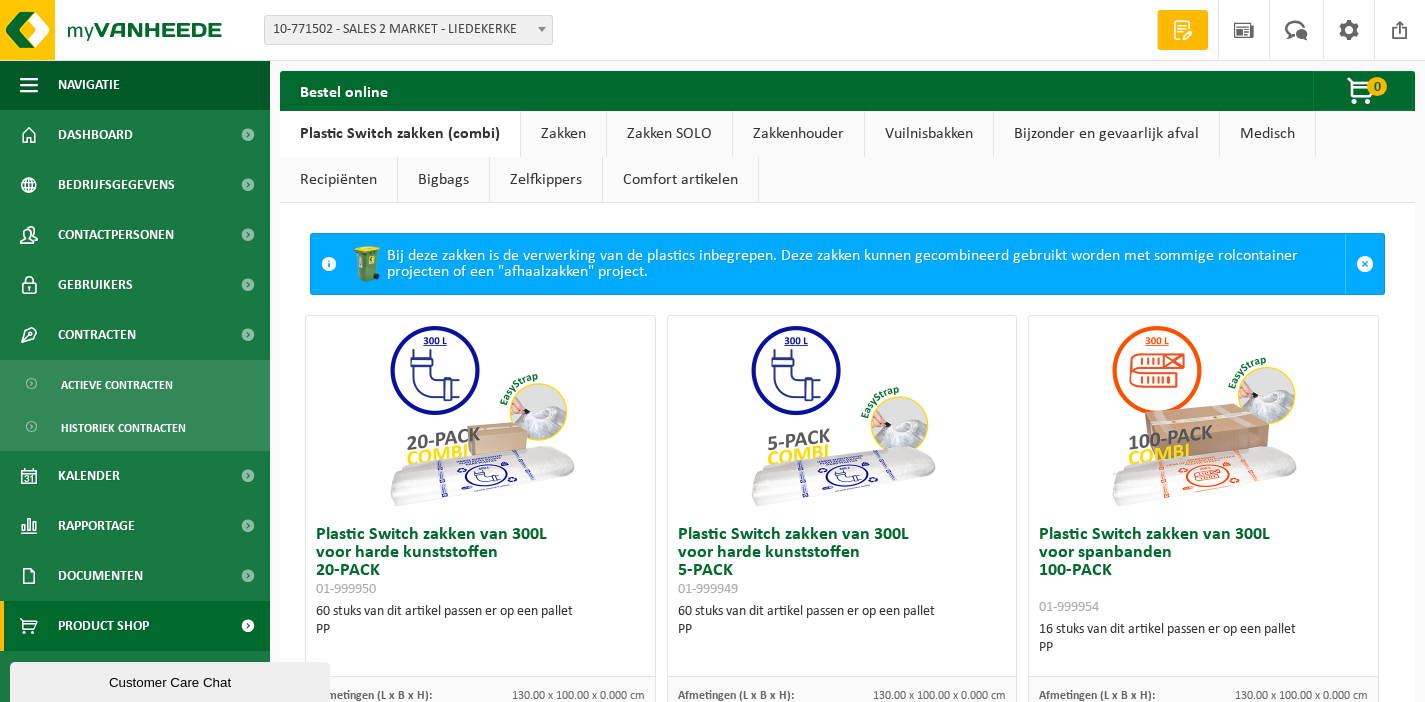 scroll, scrollTop: 0, scrollLeft: 0, axis: both 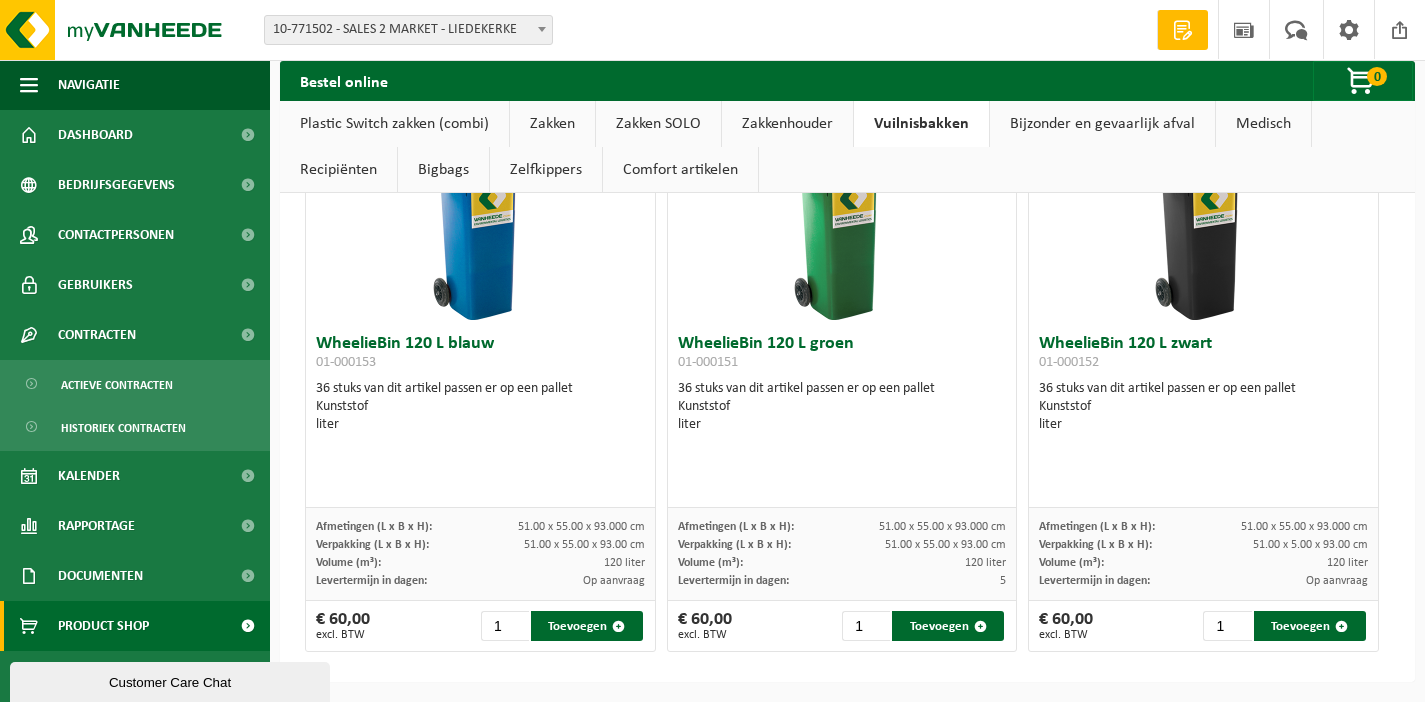 click on "Bigbags" at bounding box center (443, 170) 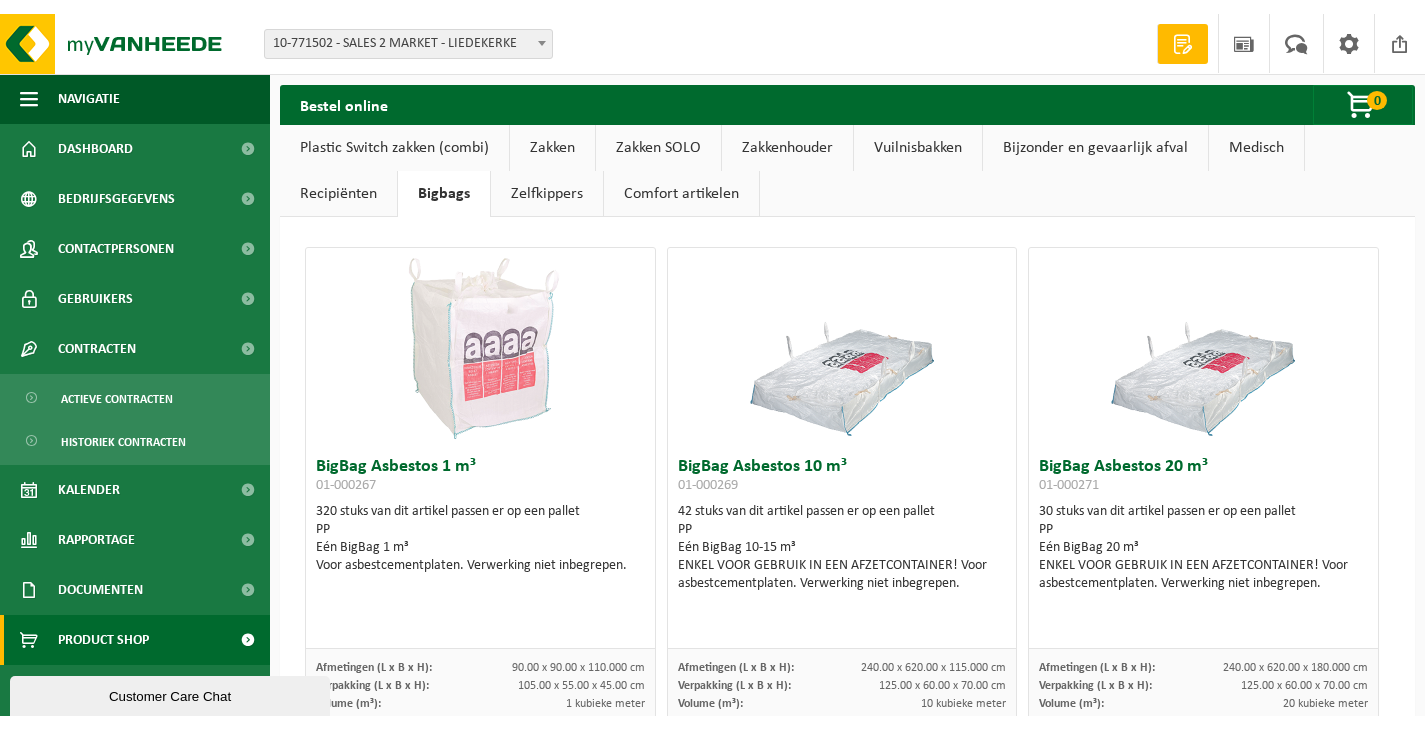 scroll, scrollTop: 0, scrollLeft: 0, axis: both 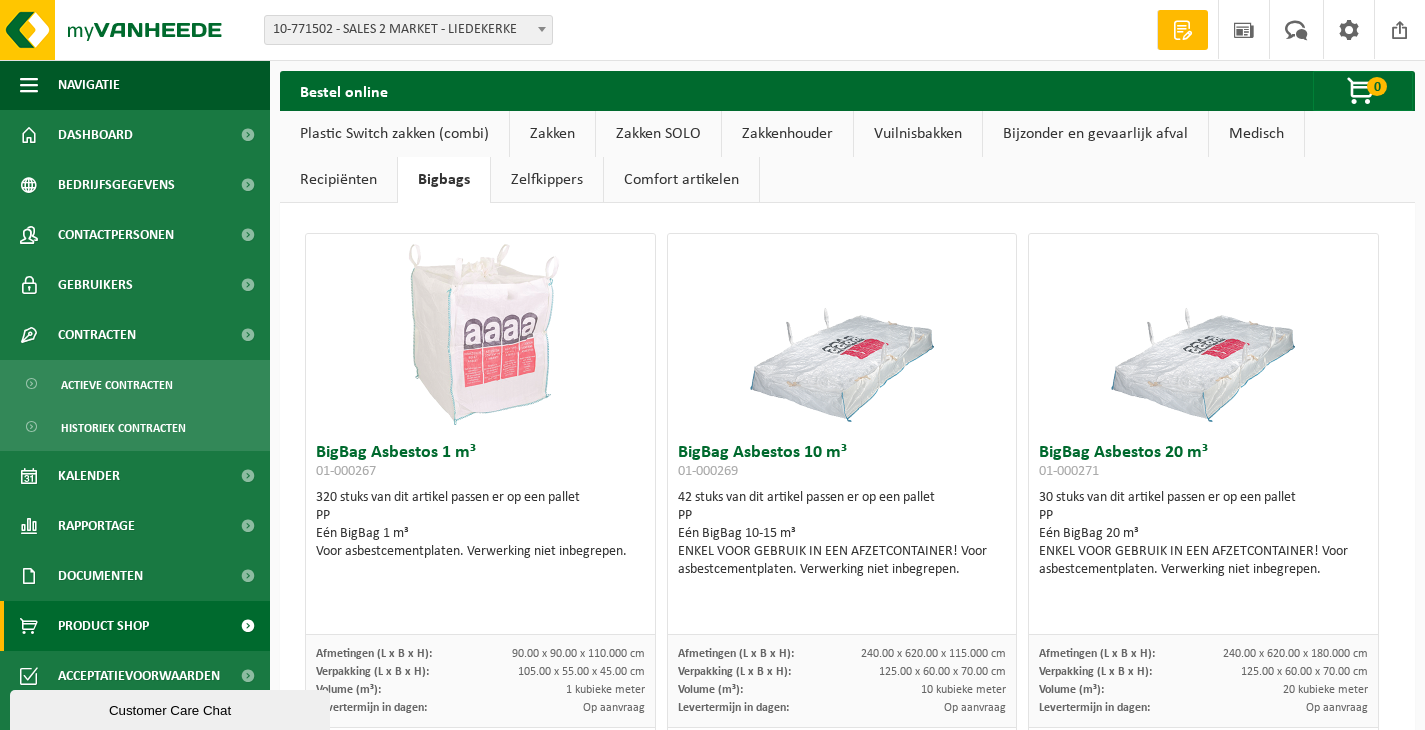 click on "Vuilnisbakken" at bounding box center [918, 134] 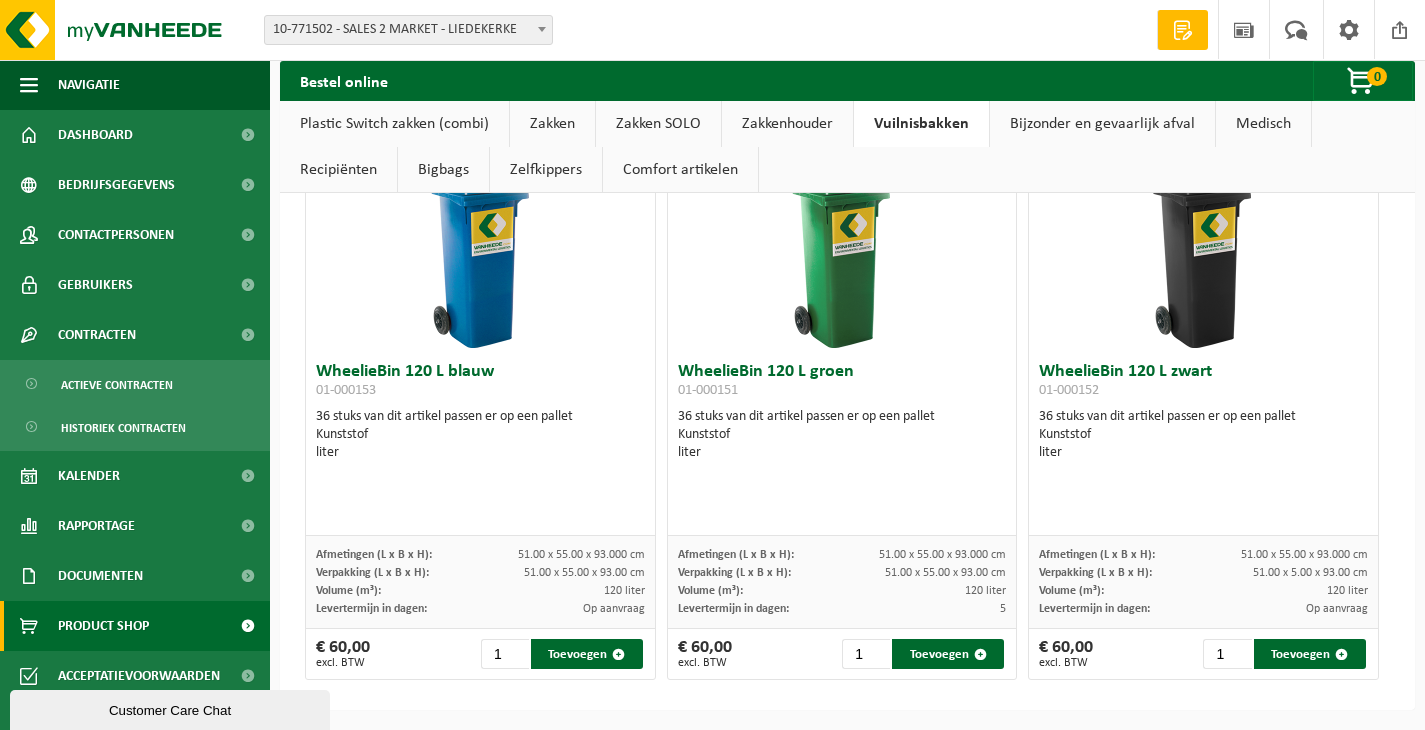 scroll, scrollTop: 4465, scrollLeft: 0, axis: vertical 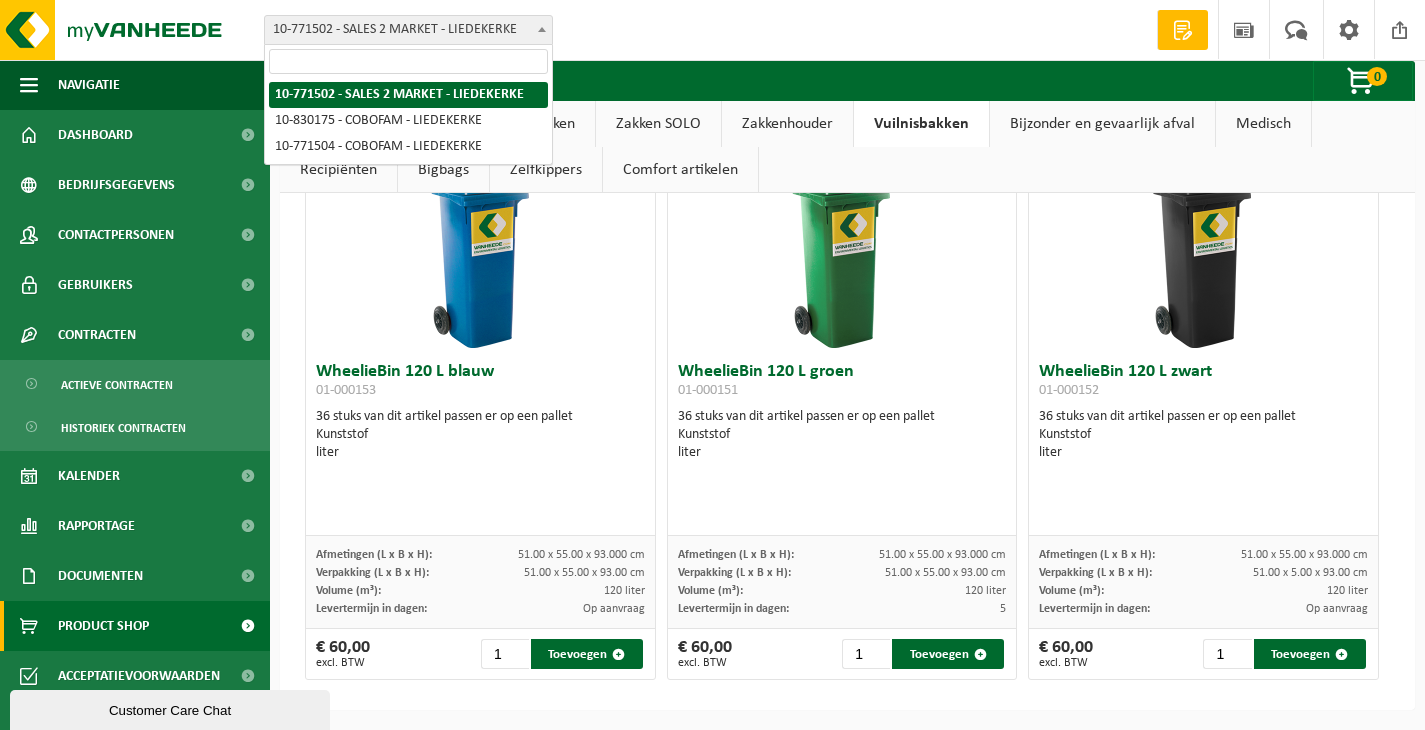 click on "10-771502 - SALES 2 MARKET - LIEDEKERKE" at bounding box center [408, 30] 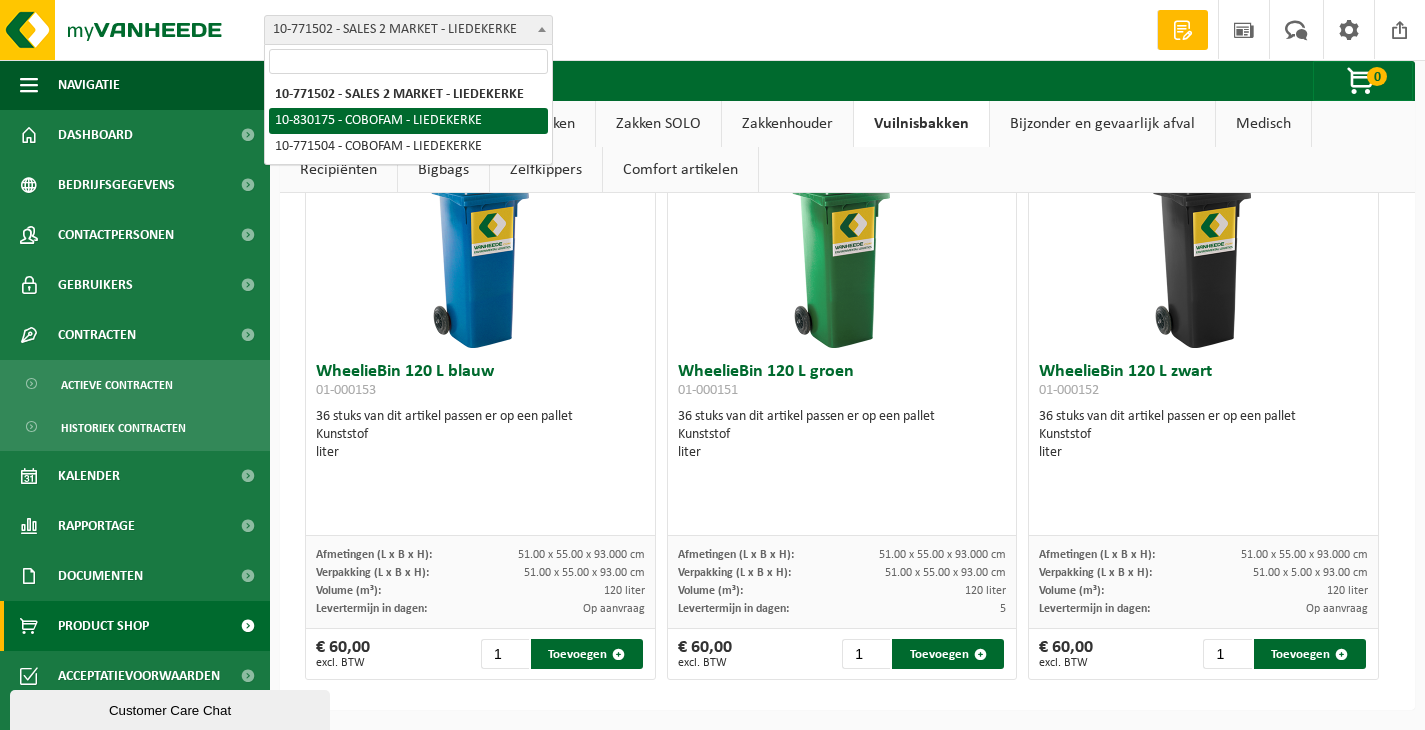 select on "89147" 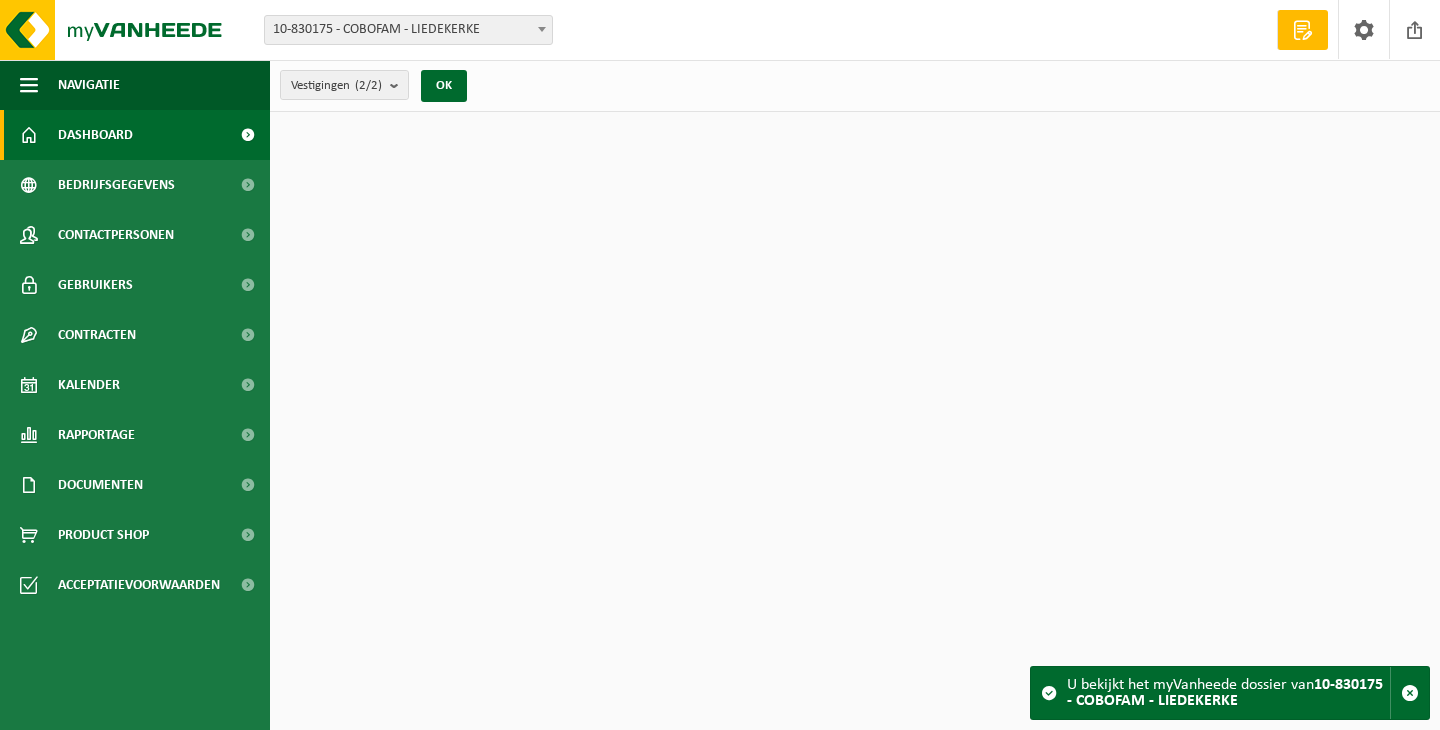 scroll, scrollTop: 0, scrollLeft: 0, axis: both 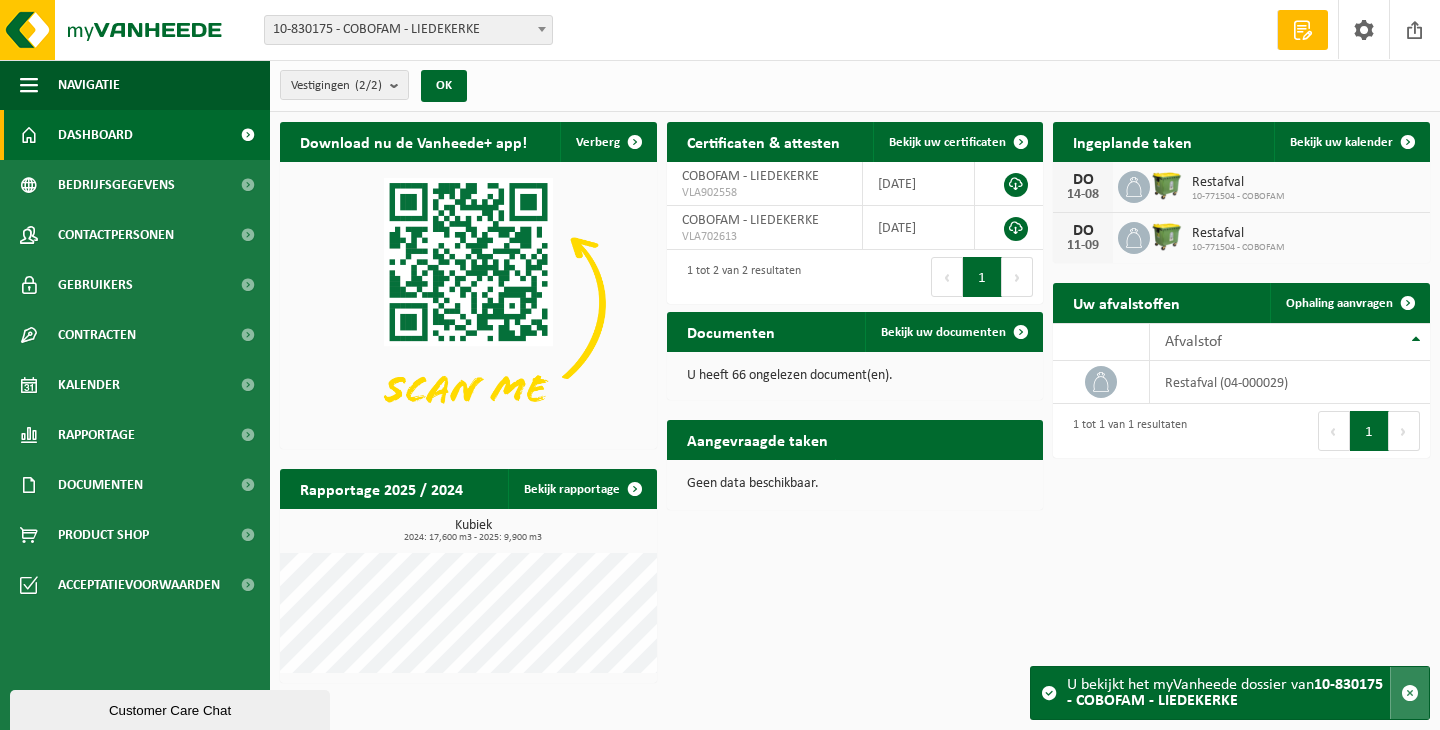 click at bounding box center (1410, 693) 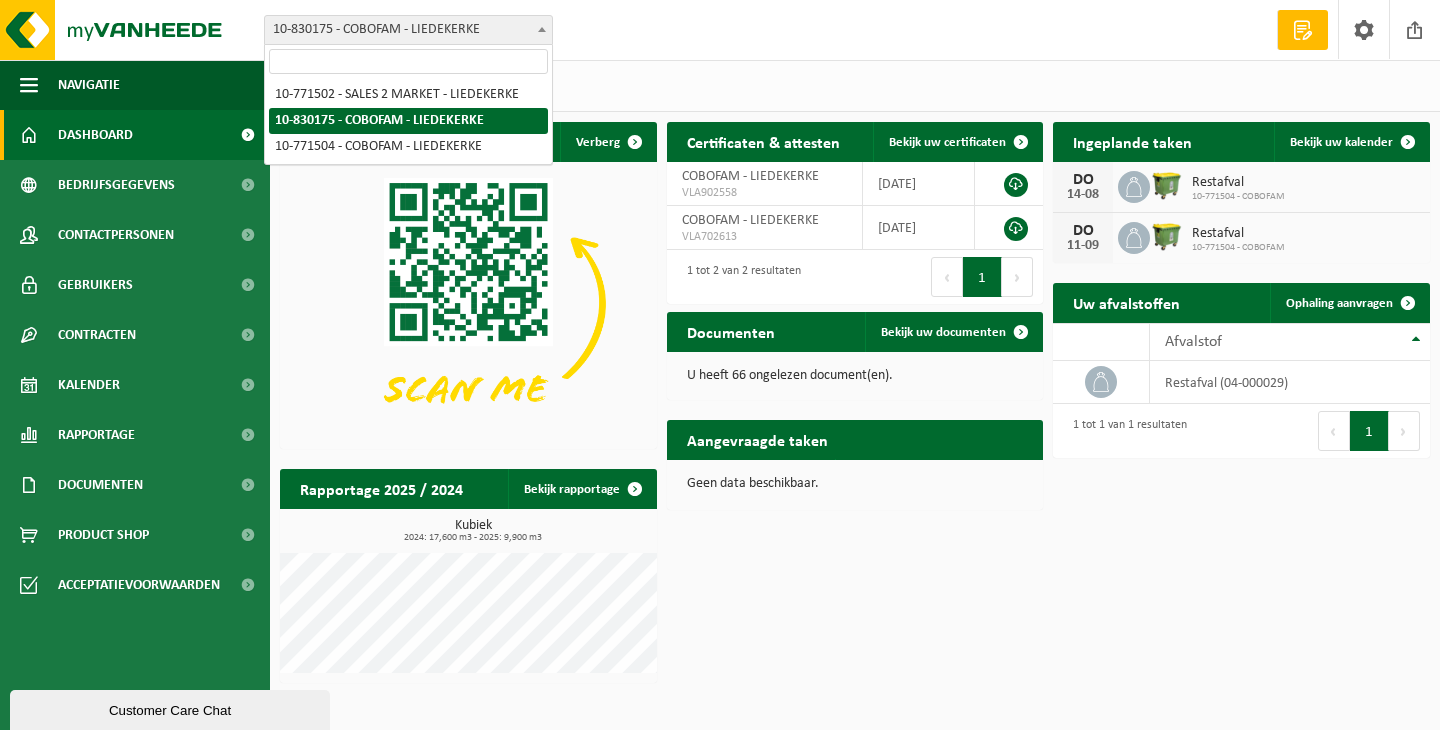 click on "10-830175 - COBOFAM - LIEDEKERKE" at bounding box center (408, 30) 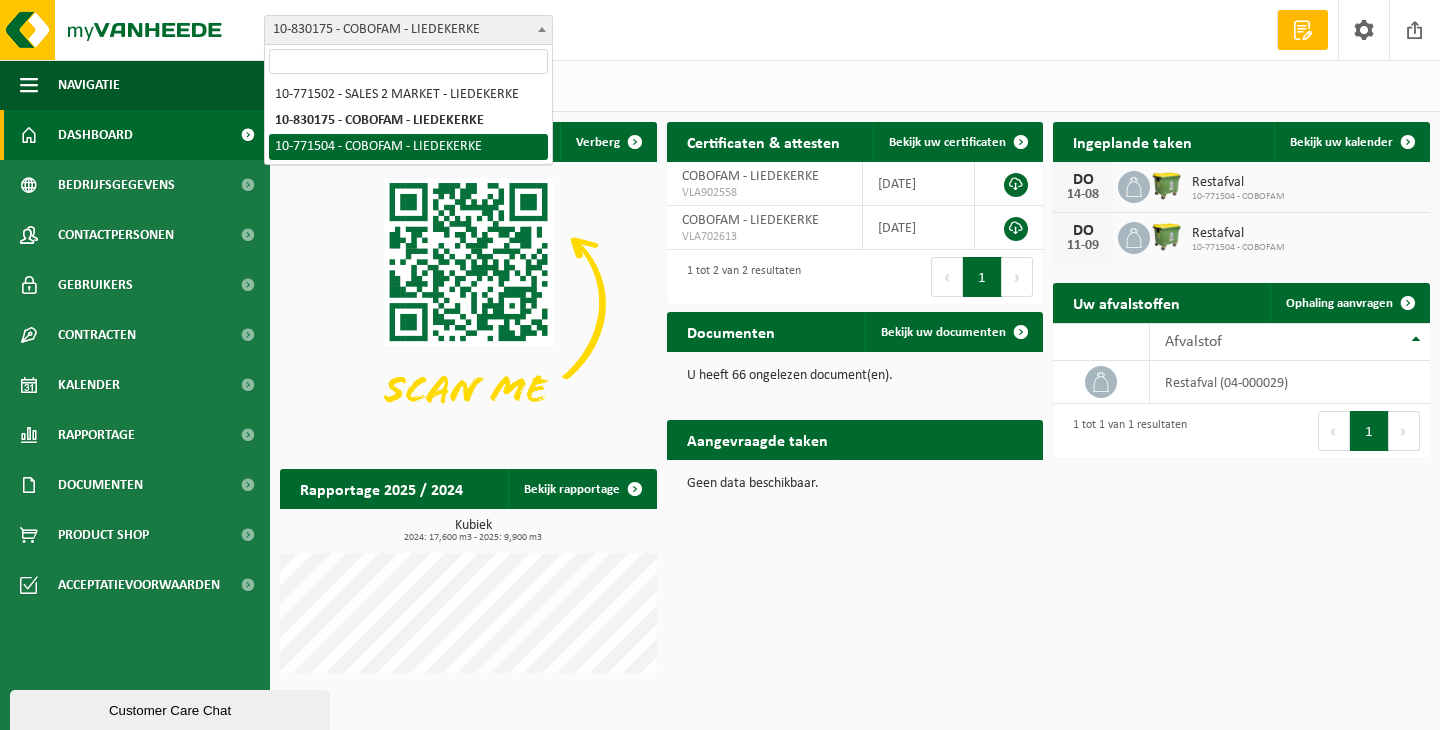 select on "89123" 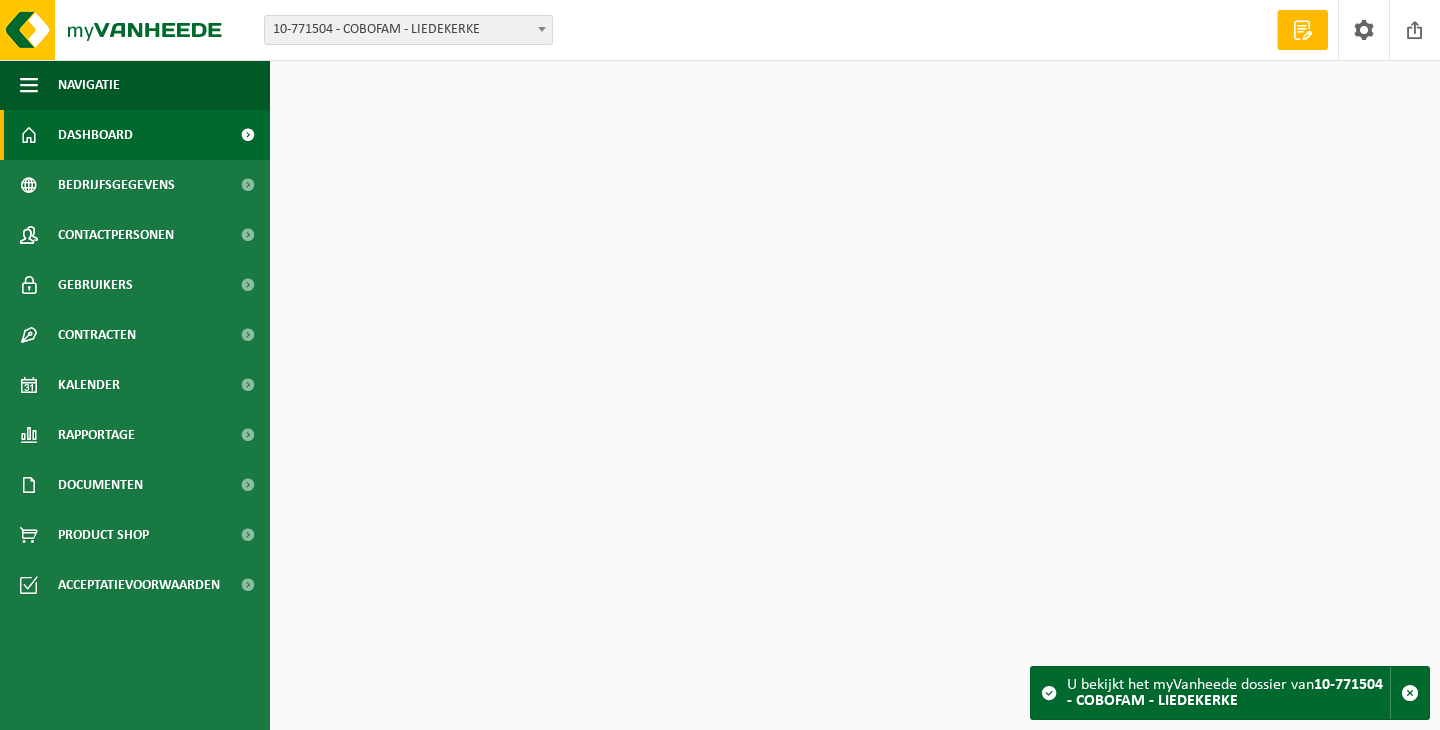 scroll, scrollTop: 0, scrollLeft: 0, axis: both 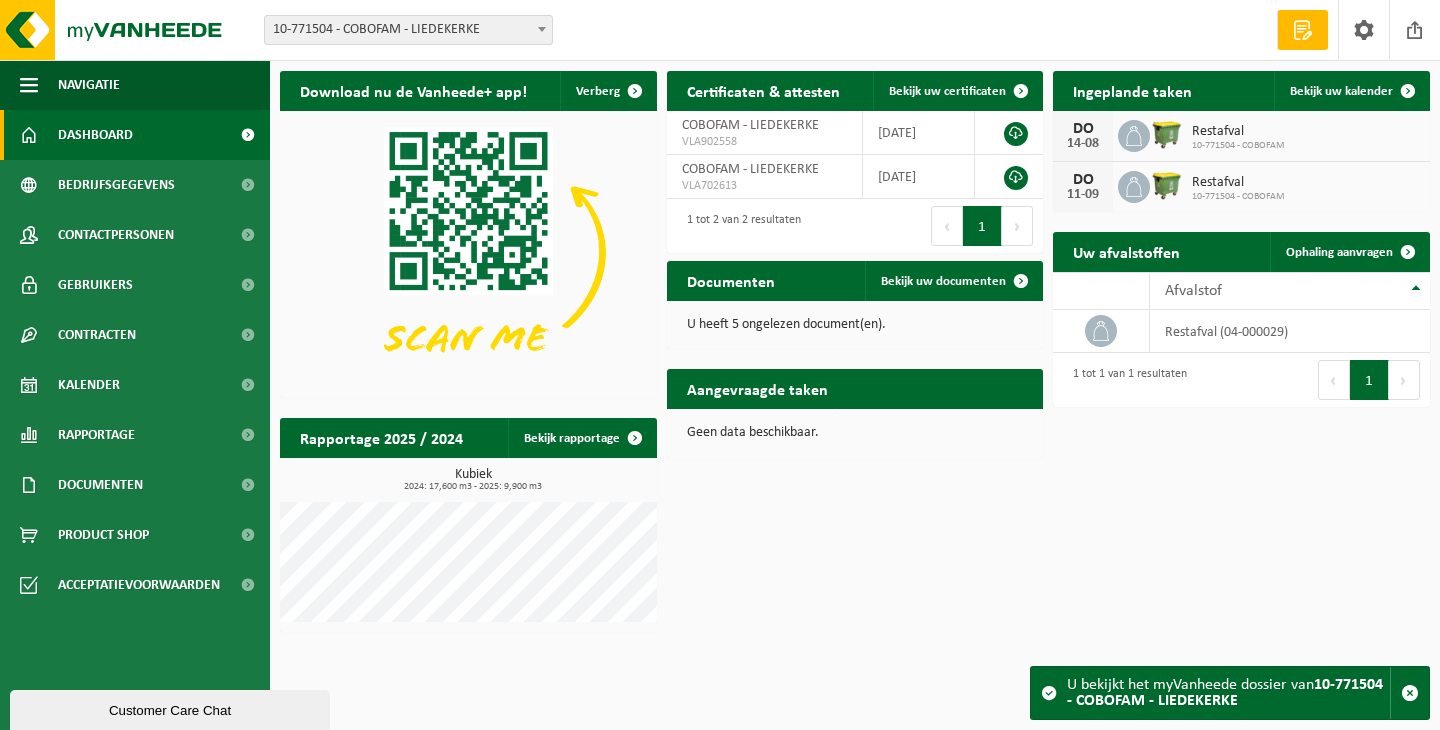 click on "10-771504 - COBOFAM - LIEDEKERKE" at bounding box center (408, 30) 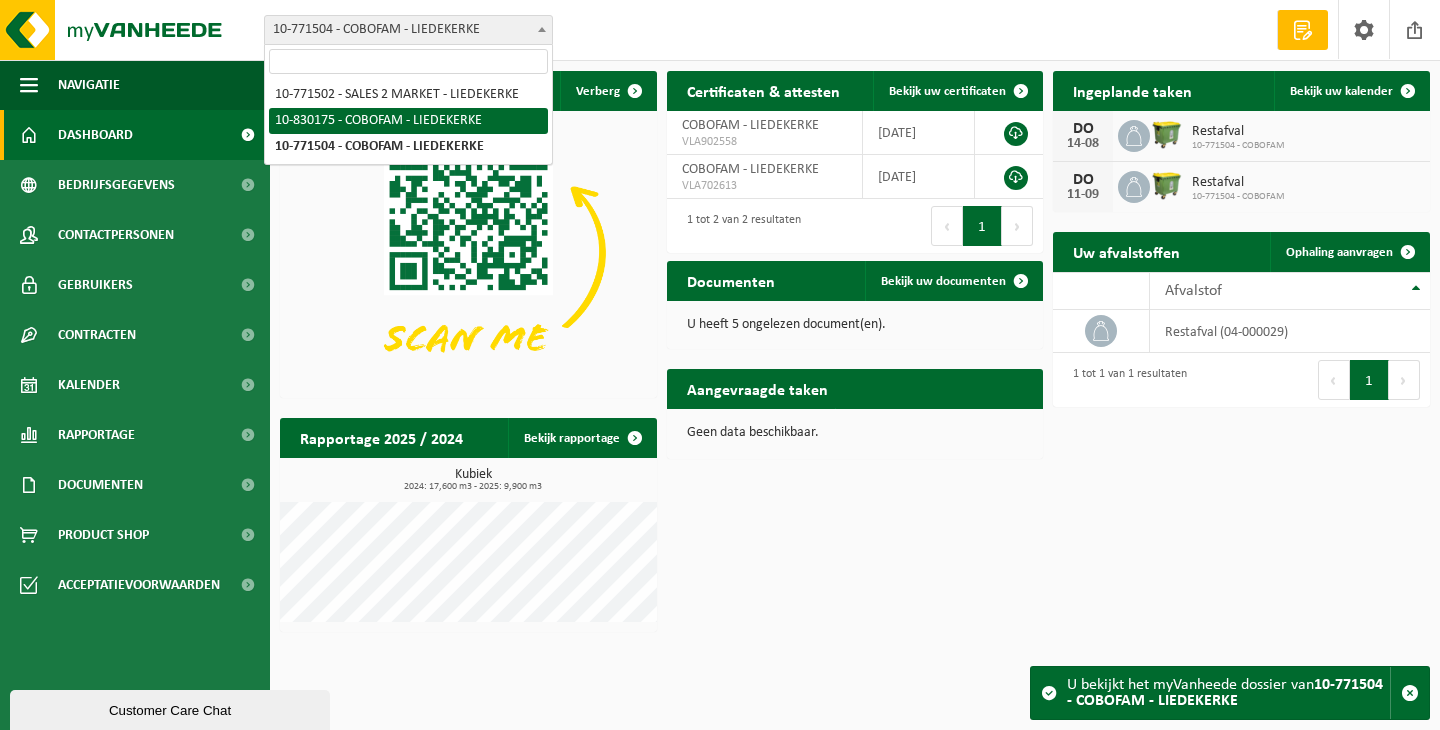 select on "89147" 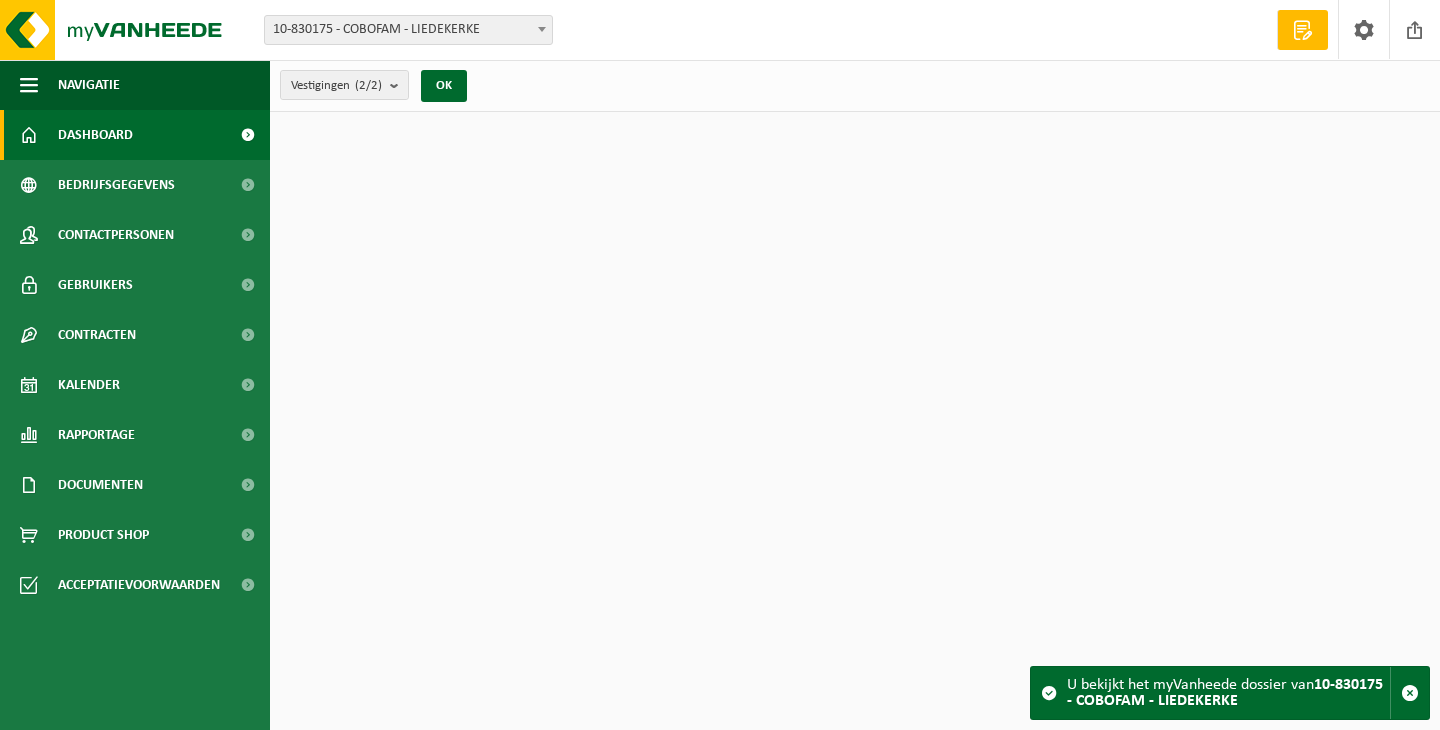 scroll, scrollTop: 0, scrollLeft: 0, axis: both 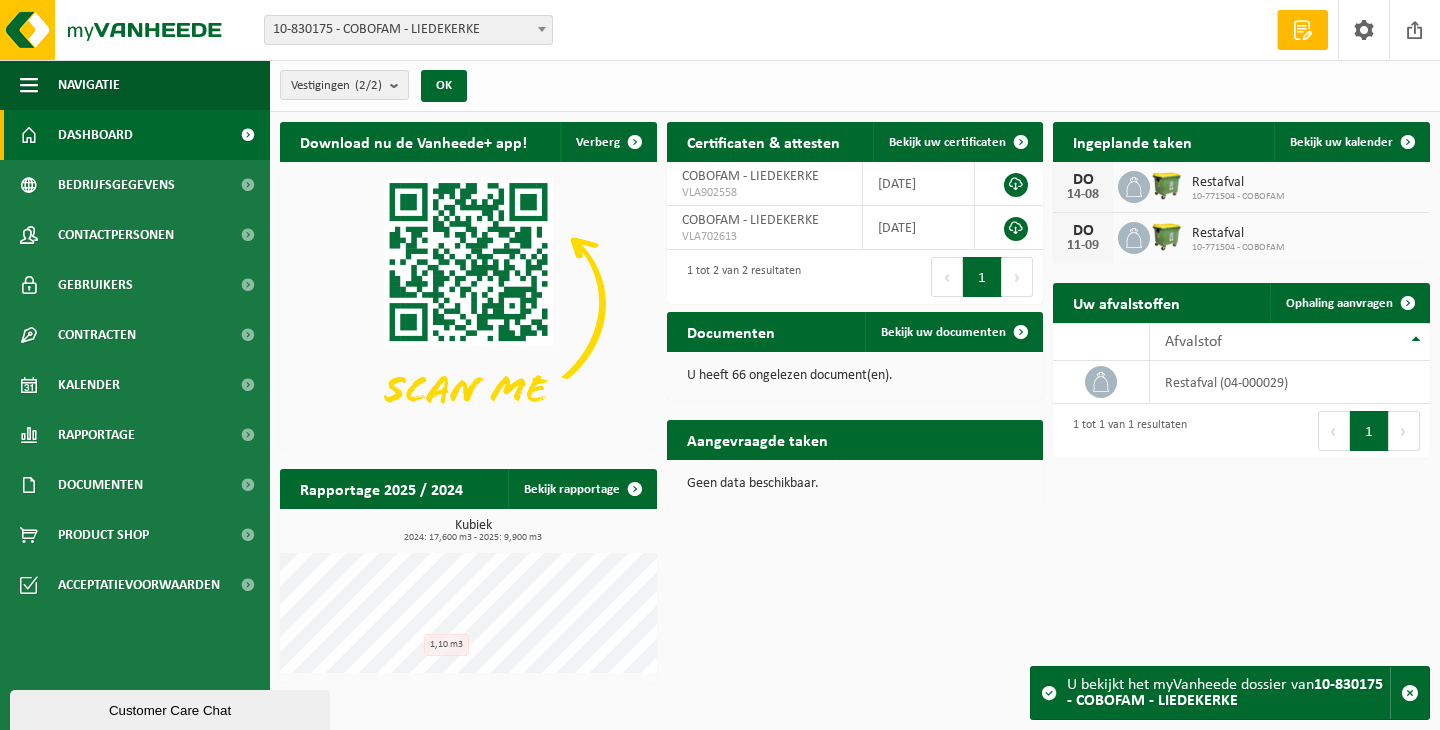 click on "Customer Care Chat" at bounding box center (170, 710) 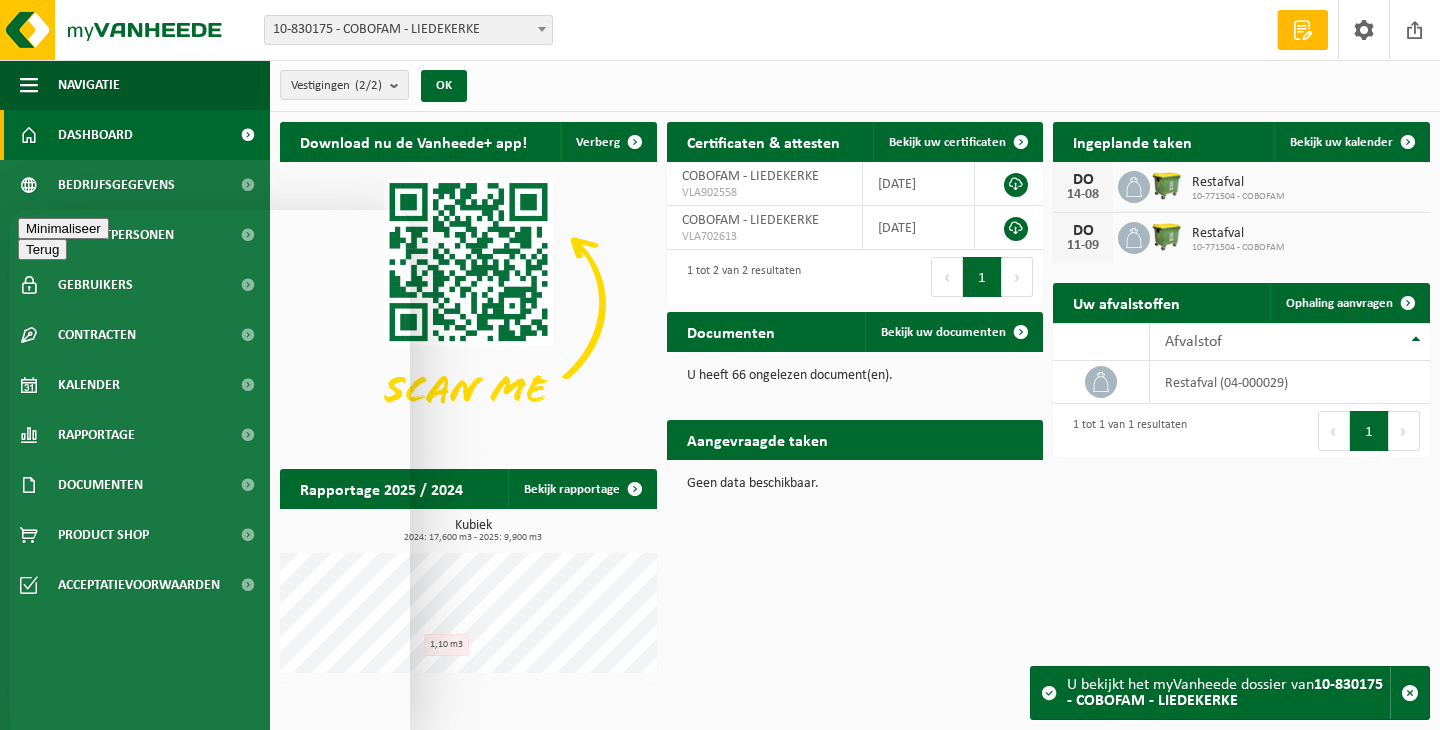 click on "Nieuw gesprek   We typically reply in a few minutes" at bounding box center (210, 856) 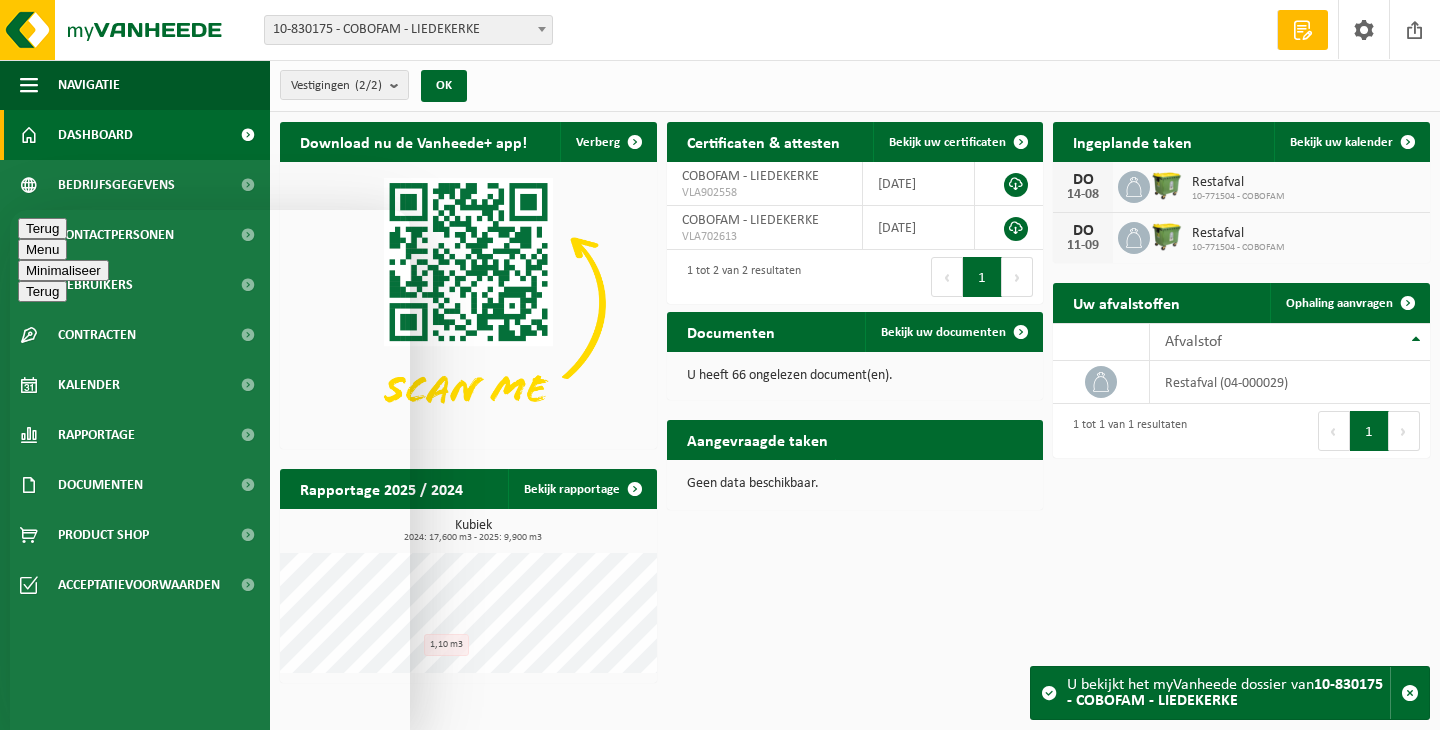 click at bounding box center [10, 210] 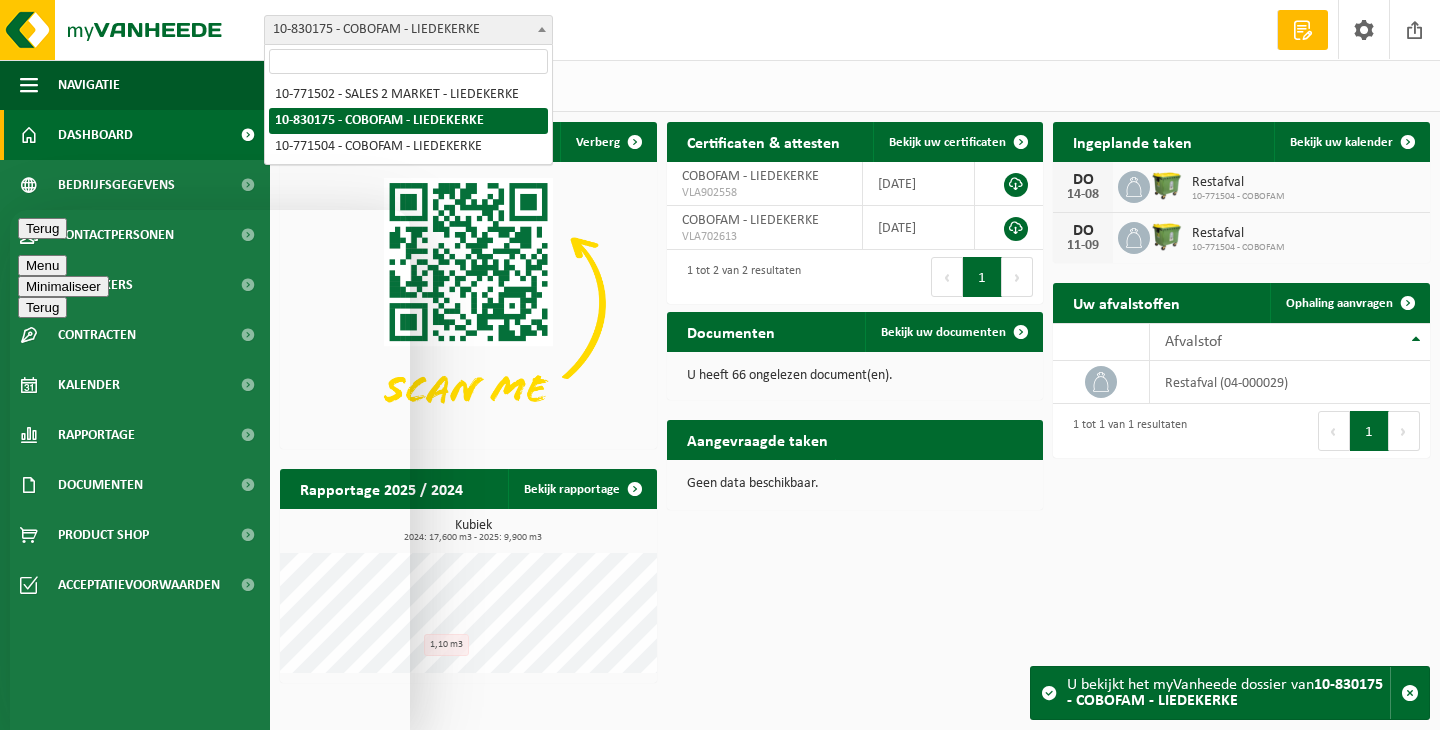drag, startPoint x: 274, startPoint y: 31, endPoint x: 314, endPoint y: 26, distance: 40.311287 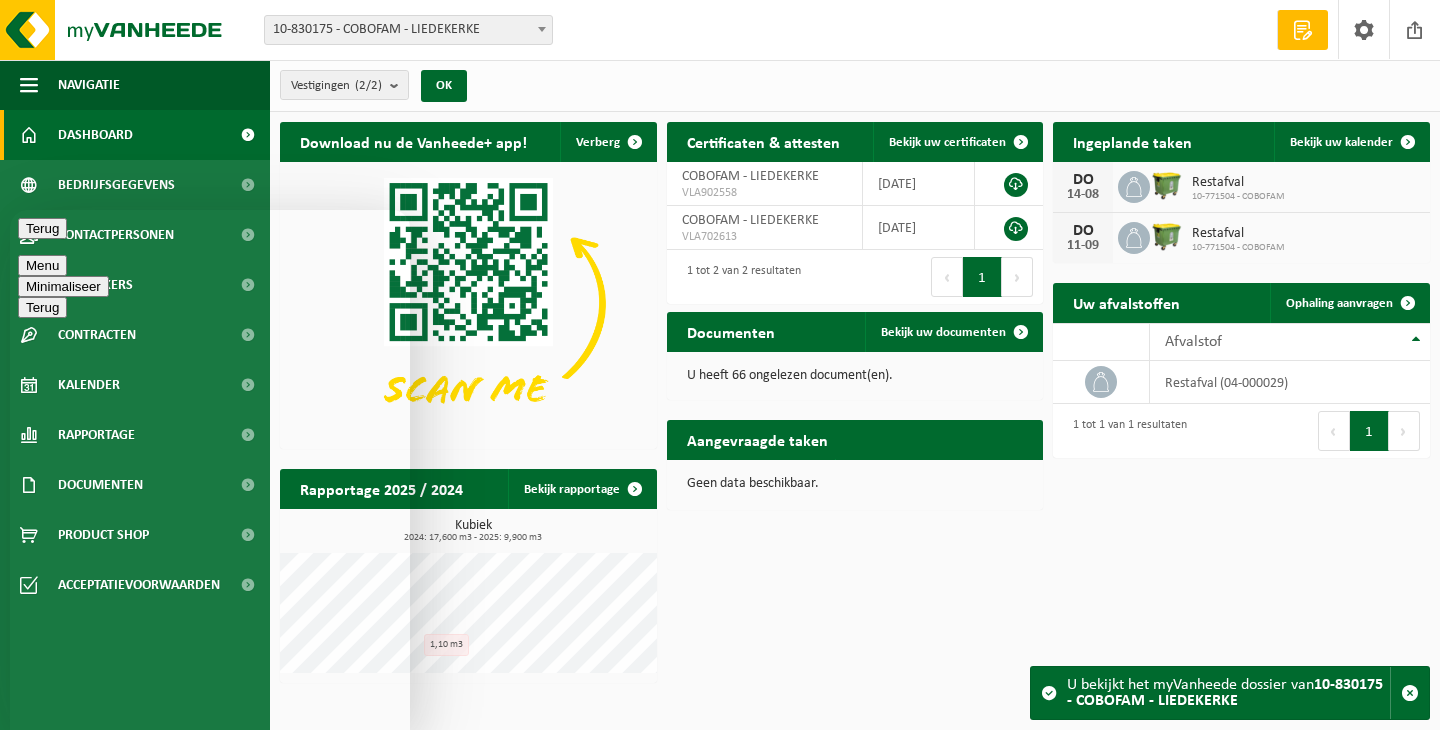 drag, startPoint x: 247, startPoint y: 20, endPoint x: 328, endPoint y: 24, distance: 81.09871 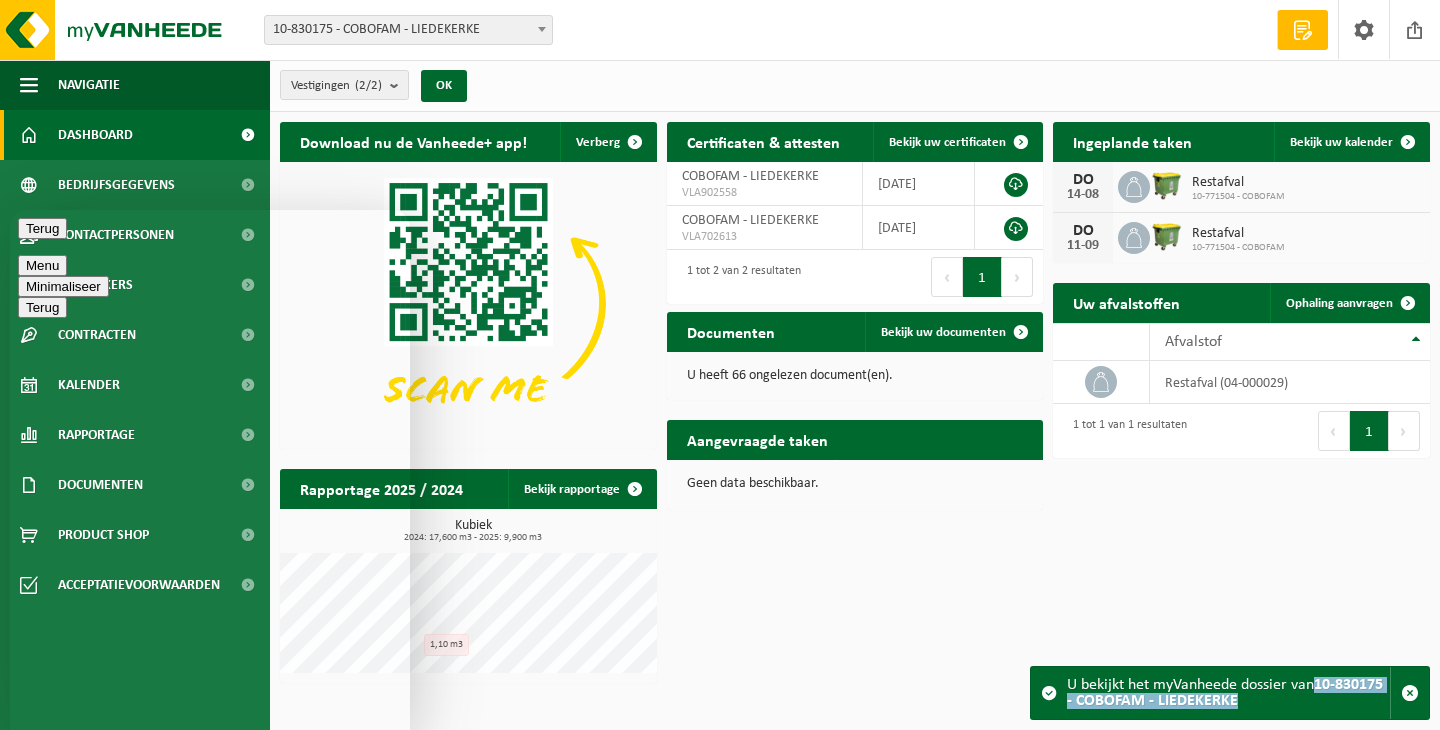 drag, startPoint x: 1317, startPoint y: 684, endPoint x: 1388, endPoint y: 693, distance: 71.568146 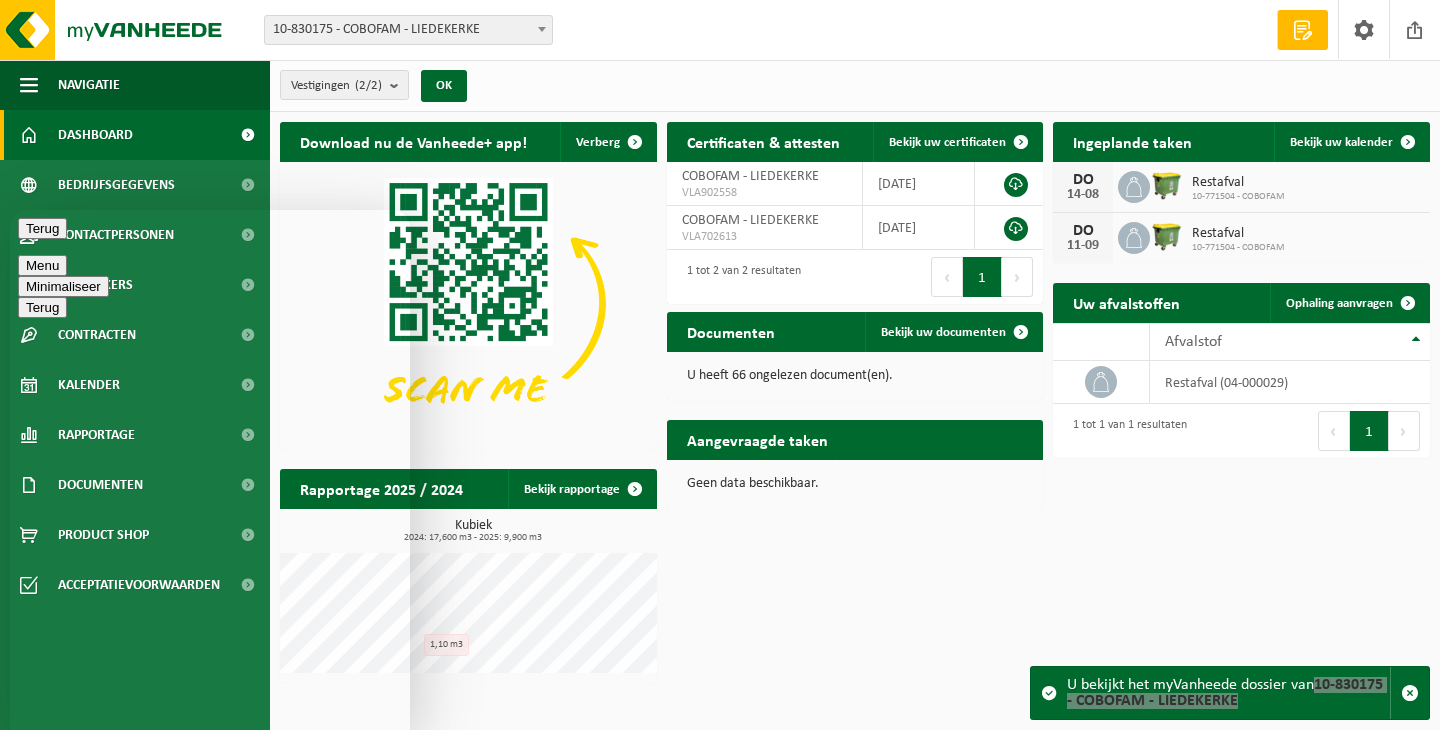 click at bounding box center (10, 210) 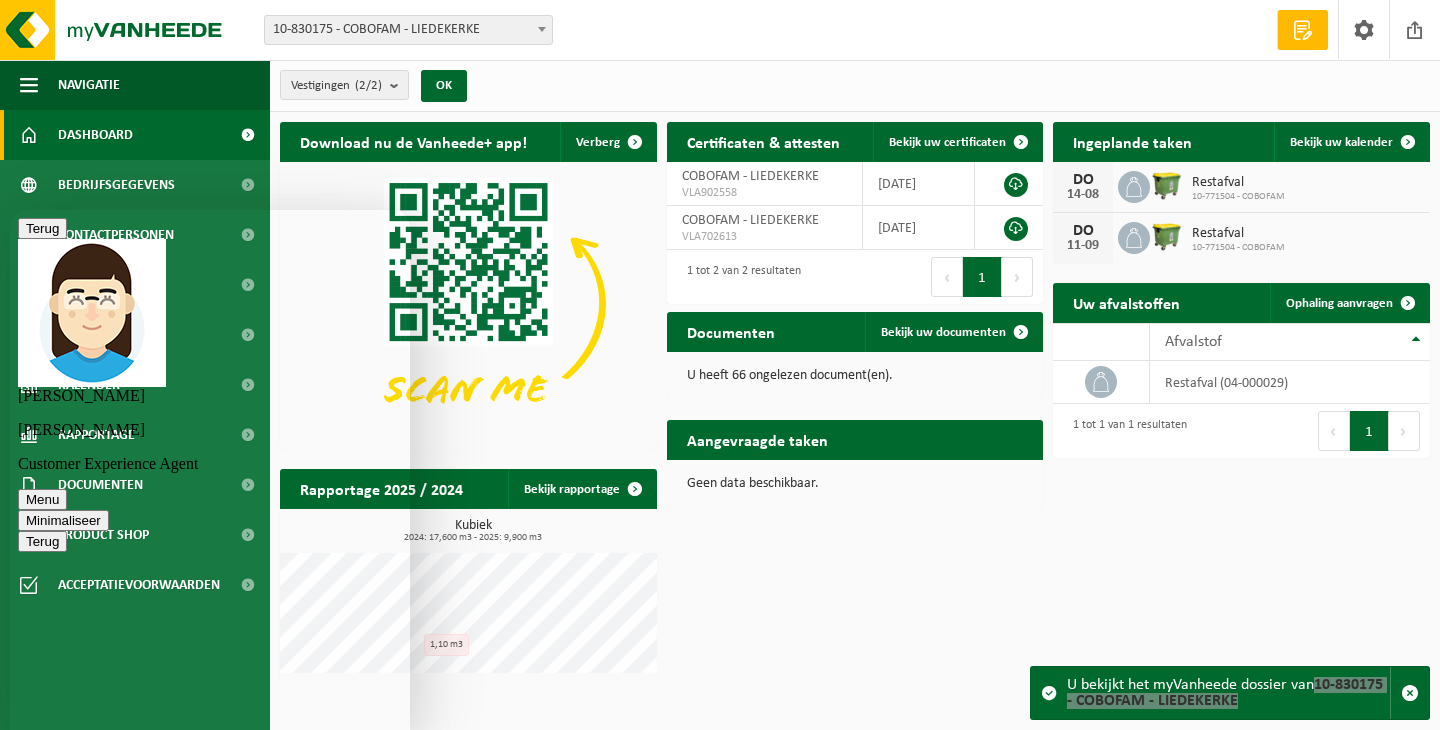 type 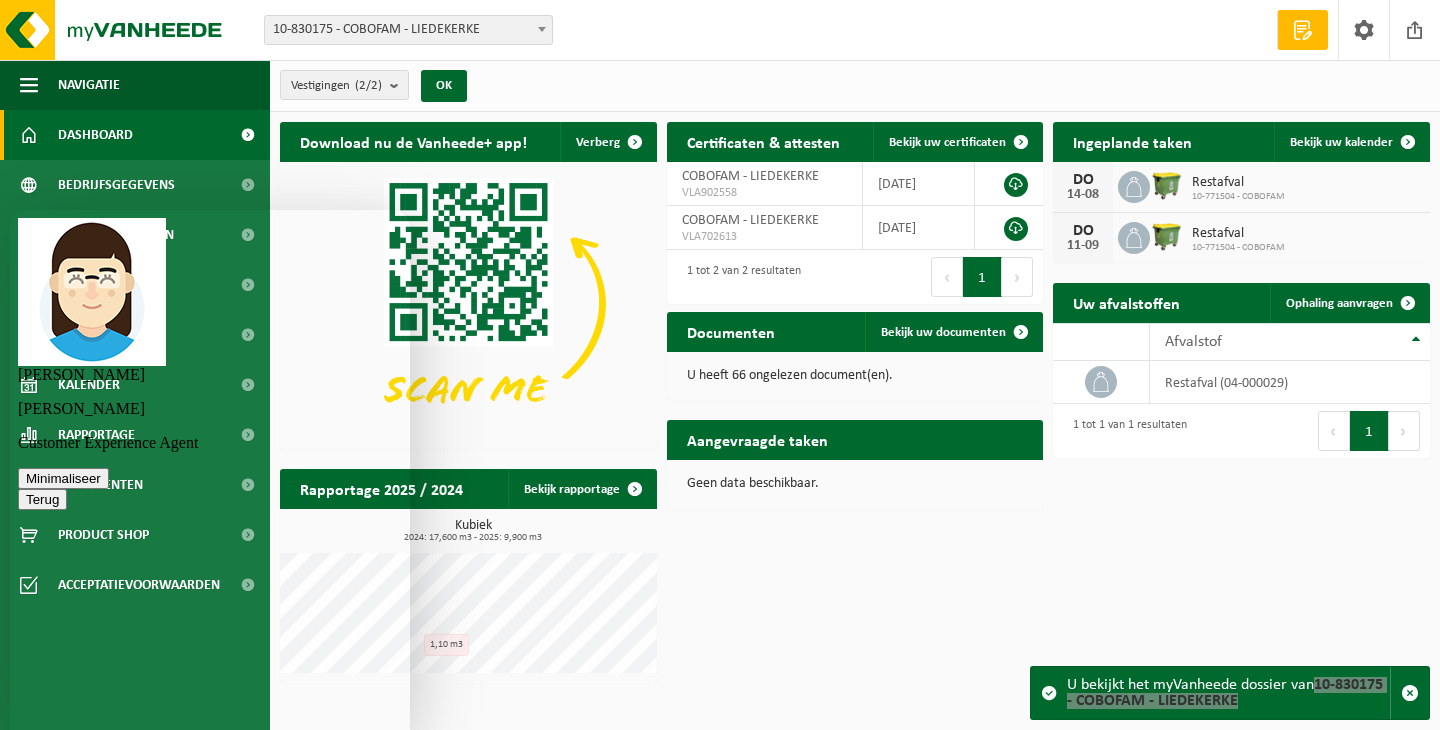 scroll, scrollTop: 16, scrollLeft: 0, axis: vertical 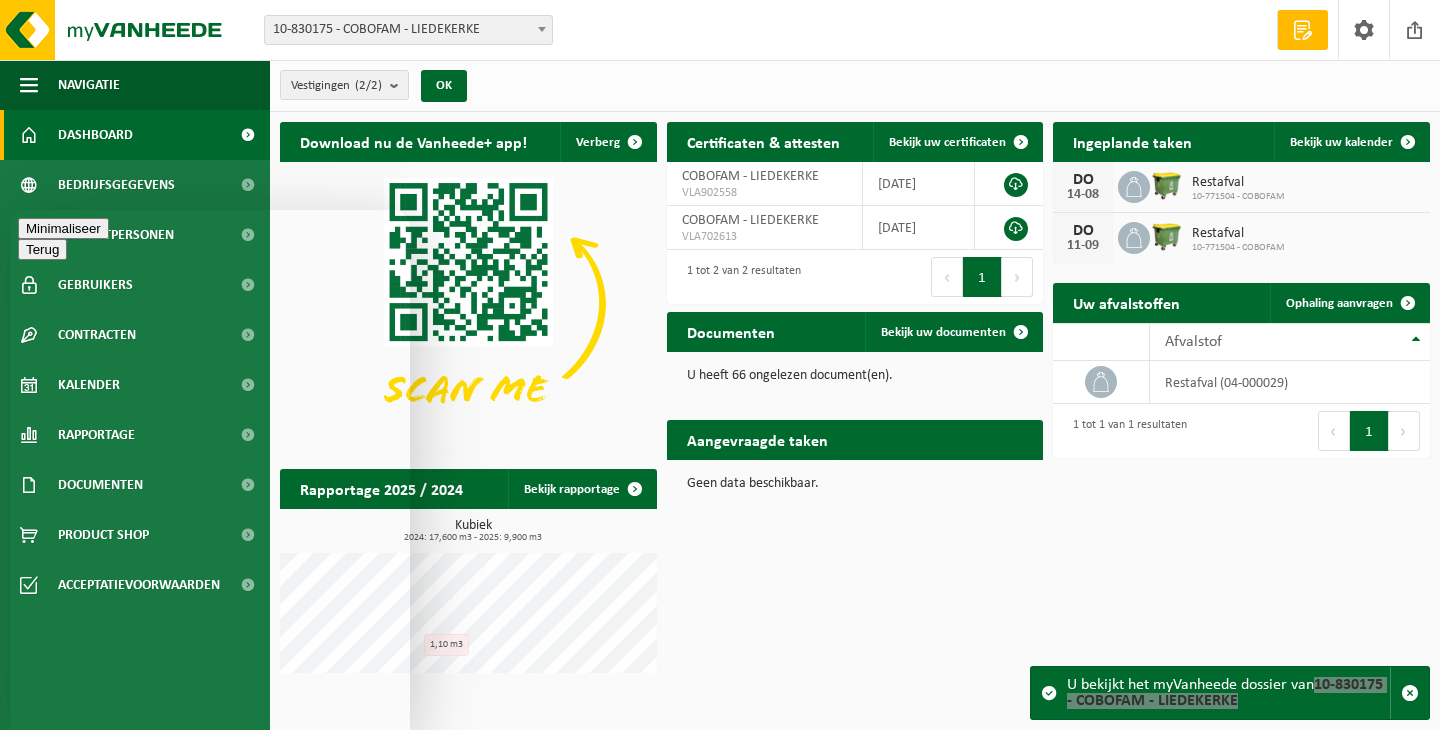 click on "Minimaliseer" at bounding box center [63, 228] 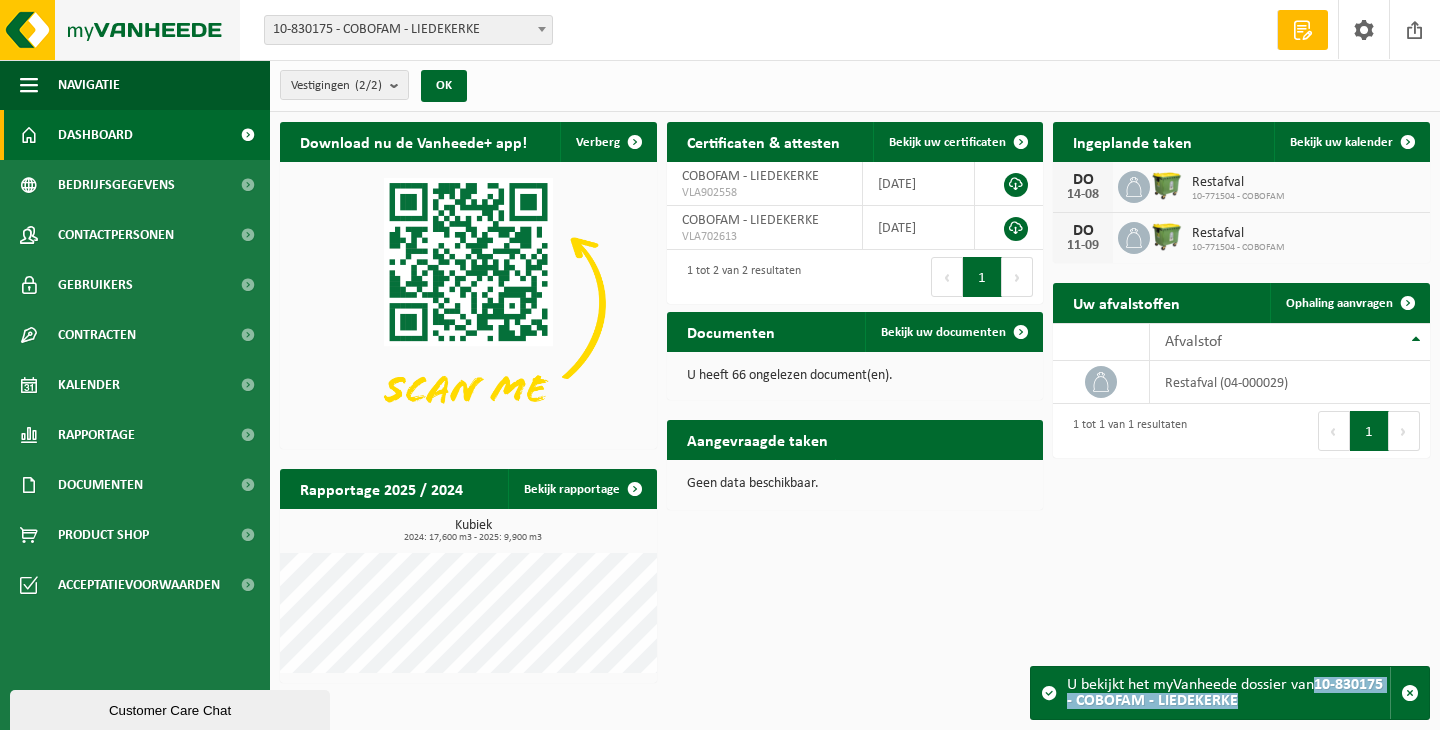 click at bounding box center [120, 30] 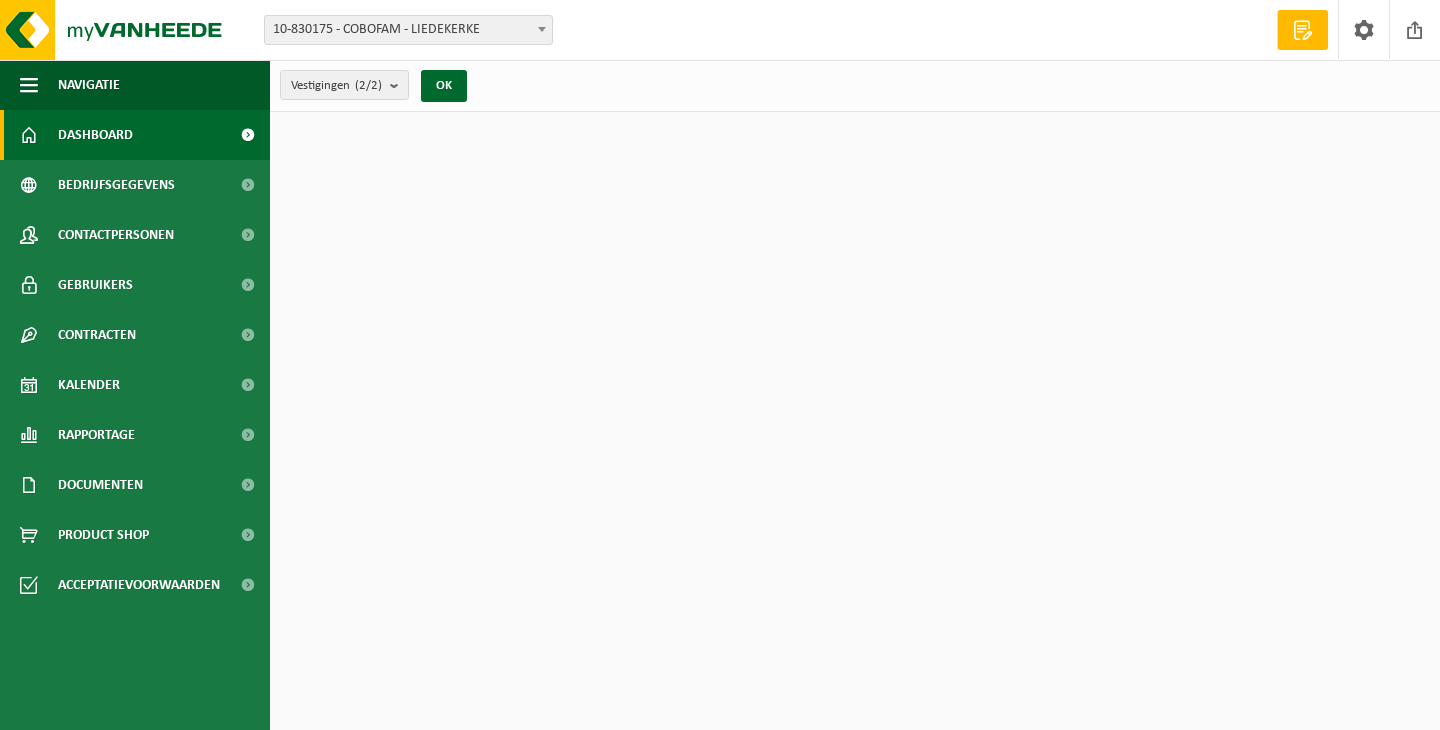 scroll, scrollTop: 0, scrollLeft: 0, axis: both 